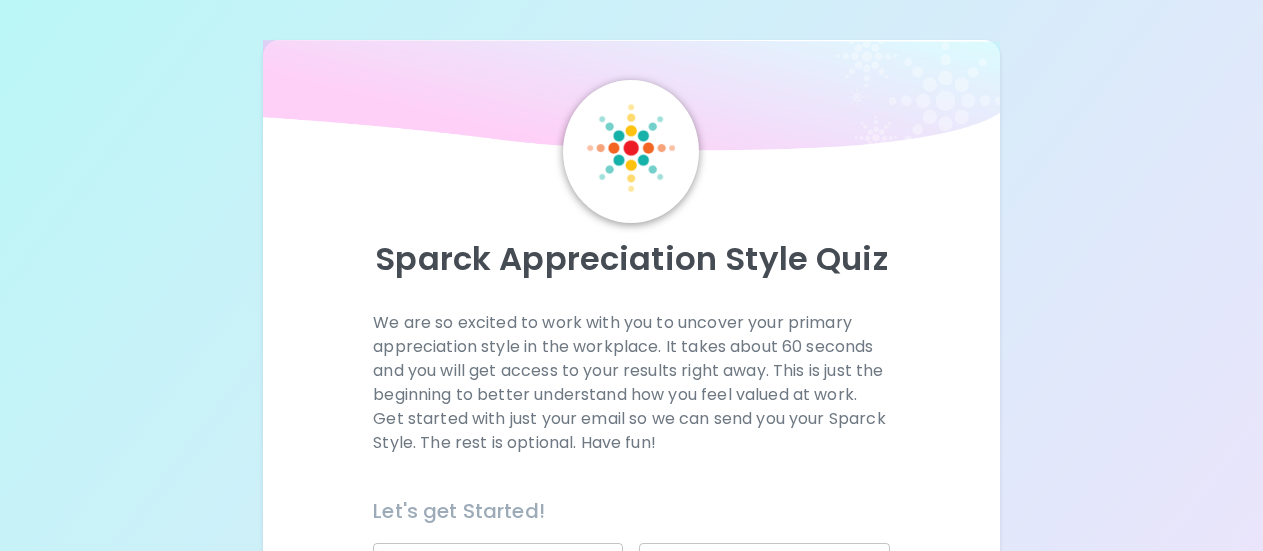 scroll, scrollTop: 0, scrollLeft: 0, axis: both 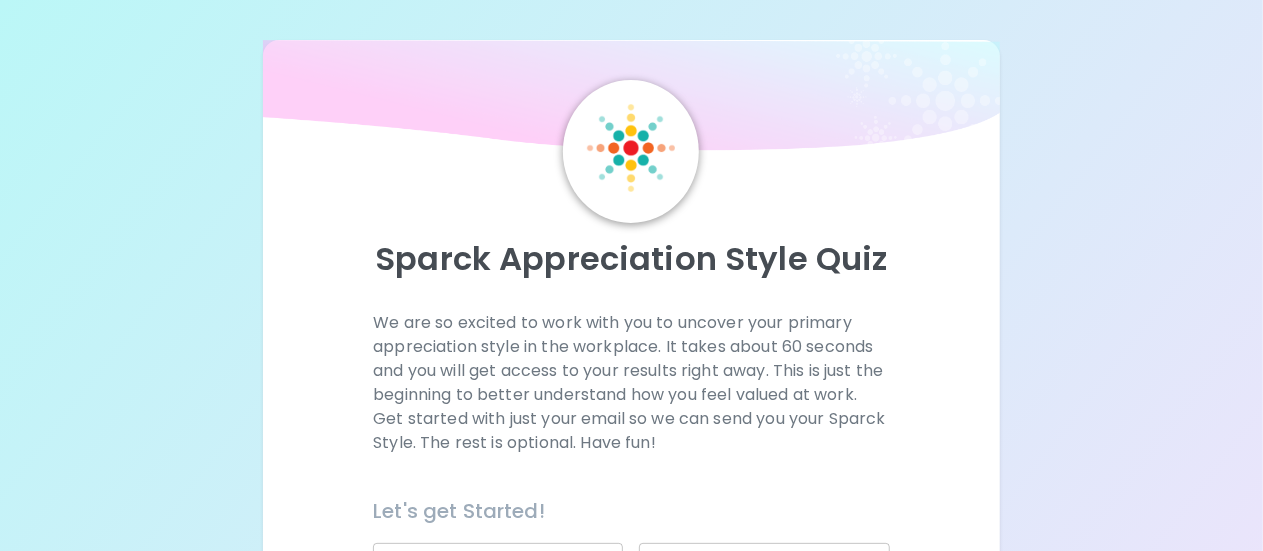 click at bounding box center (631, 148) 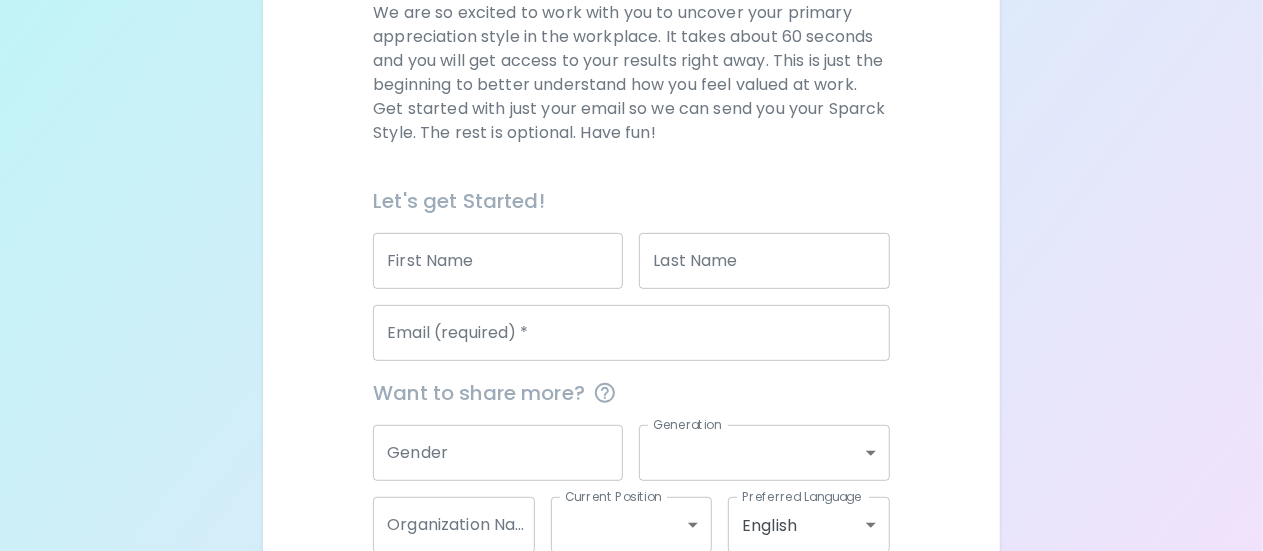 scroll, scrollTop: 305, scrollLeft: 0, axis: vertical 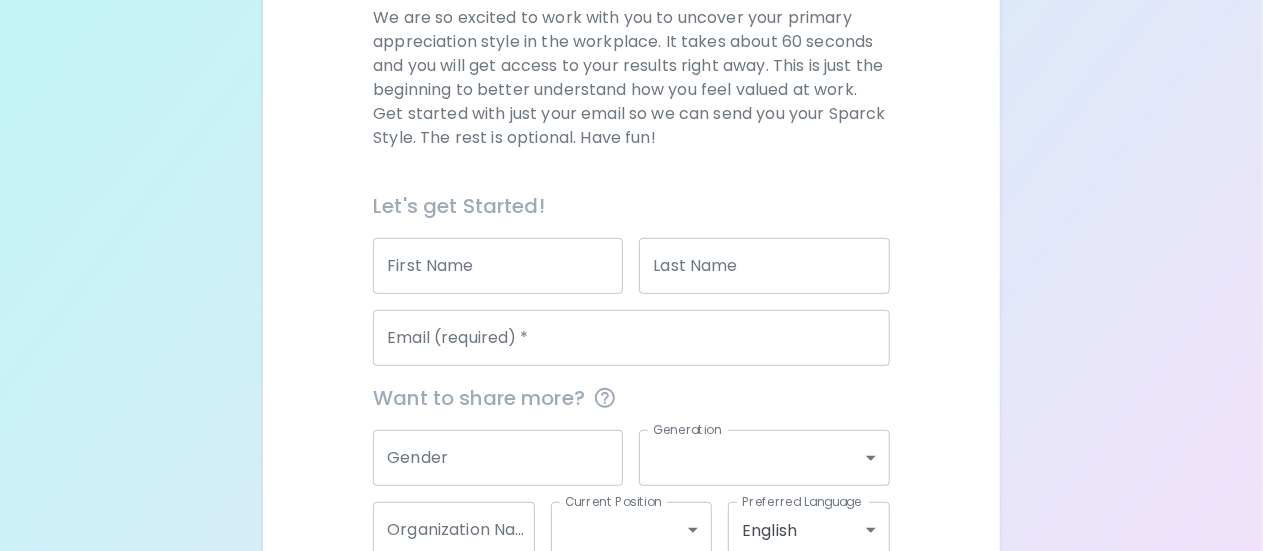 click on "First Name" at bounding box center (498, 266) 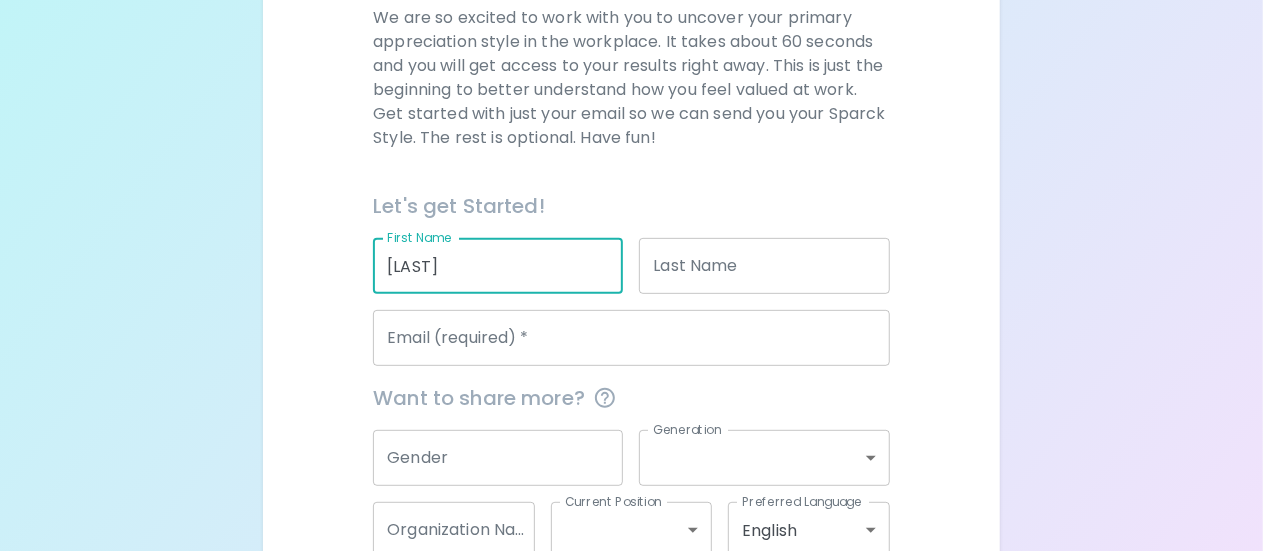 type on "[LAST]" 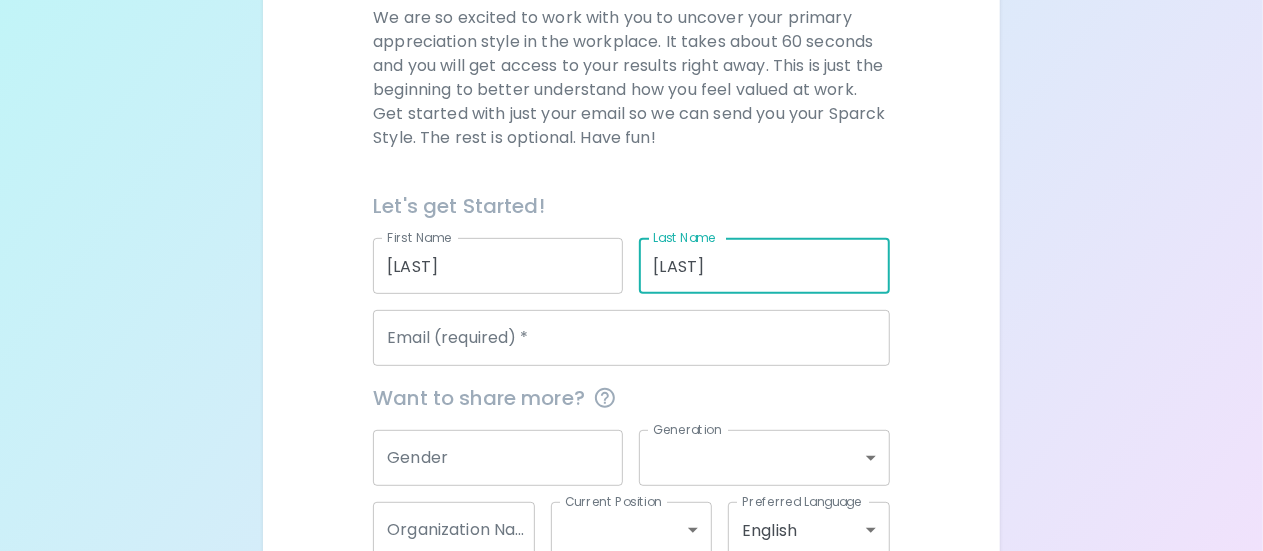 type on "[LAST]" 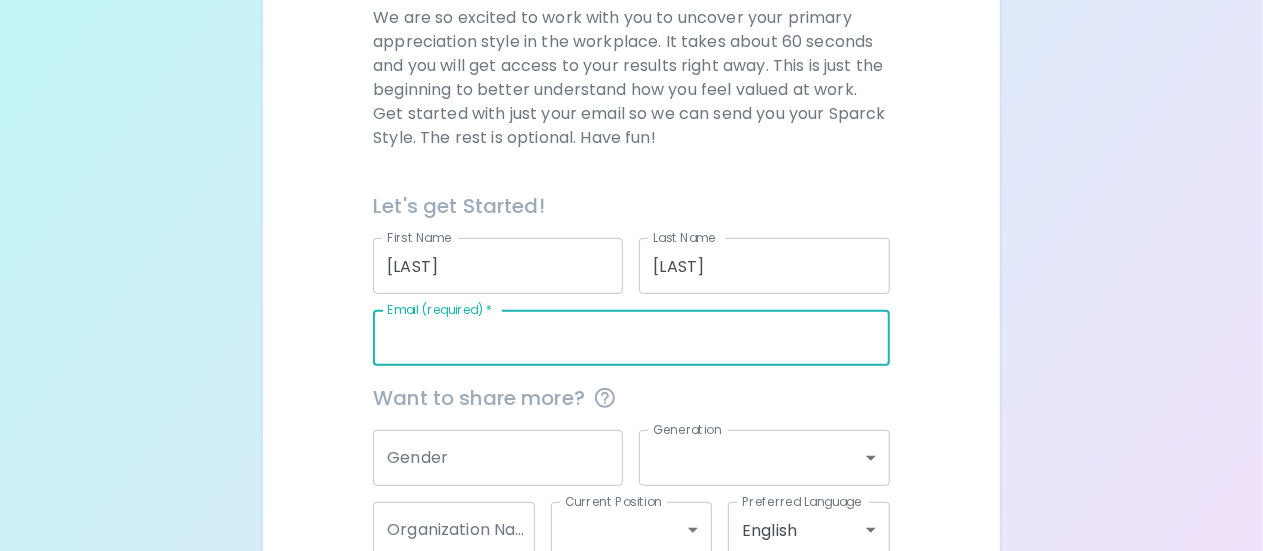 type on "[LAST]" 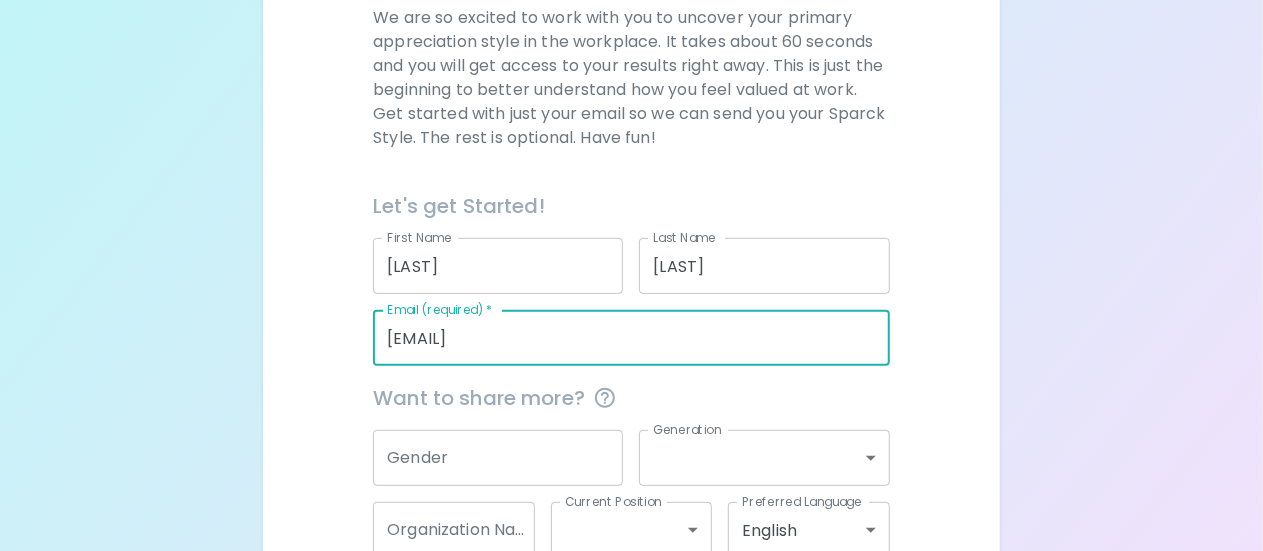 type on "[EMAIL]" 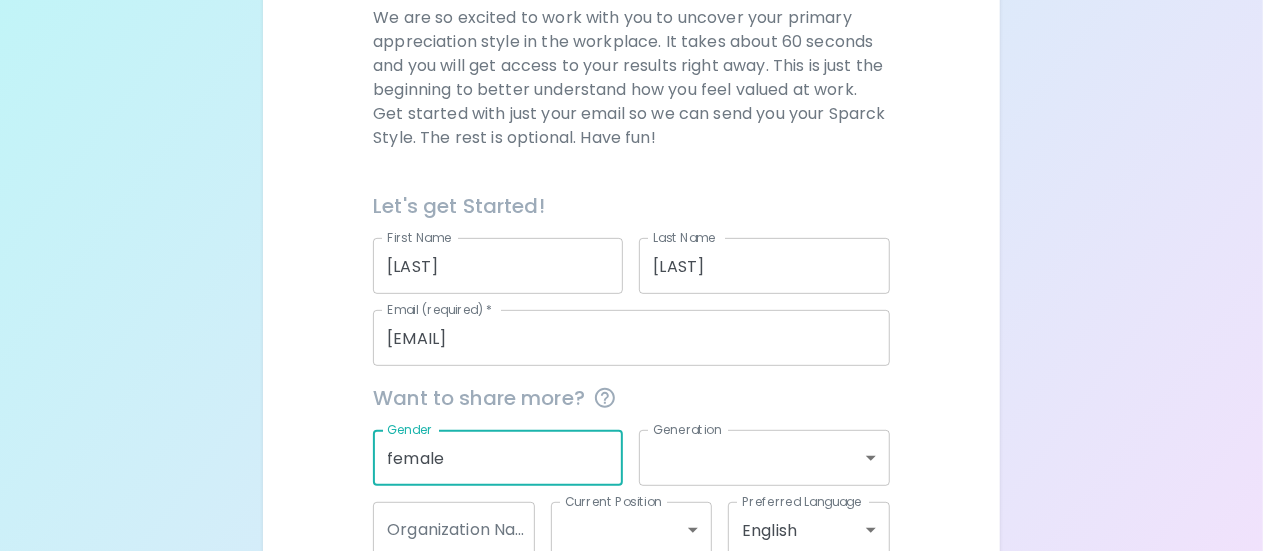 type on "female" 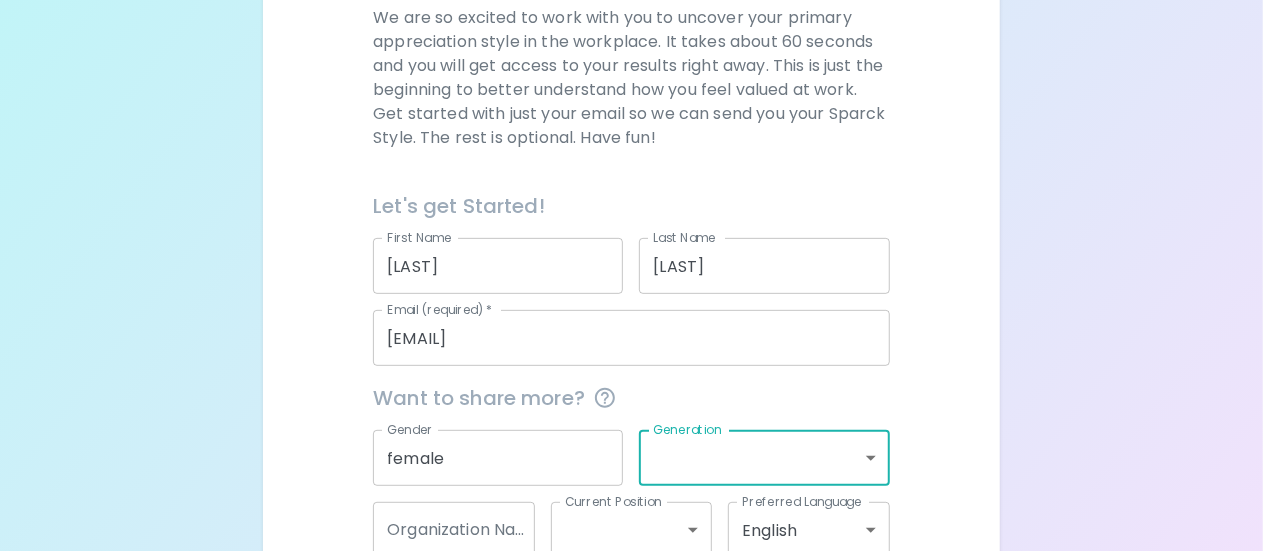 click on "Sparck Appreciation Style Quiz We are so excited to work with you to uncover your primary appreciation style in the workplace. It takes about 60 seconds and you will get access to your results right away. This is just the beginning to better understand how you feel valued at work. Get started with just your email so we can send you your Sparck Style. The rest is optional. Have fun! Let's get Started! First Name [FIRST] First Name Last Name [LAST] Last Name Email (required)   * [EMAIL] Email (required)   * Want to share more? Gender female Gender Generation ​ Generation Organization Name Organization Name Current Position ​ Current Position Preferred Language English en Preferred Language Get Started   English Español العربية‏ Português" at bounding box center [631, 183] 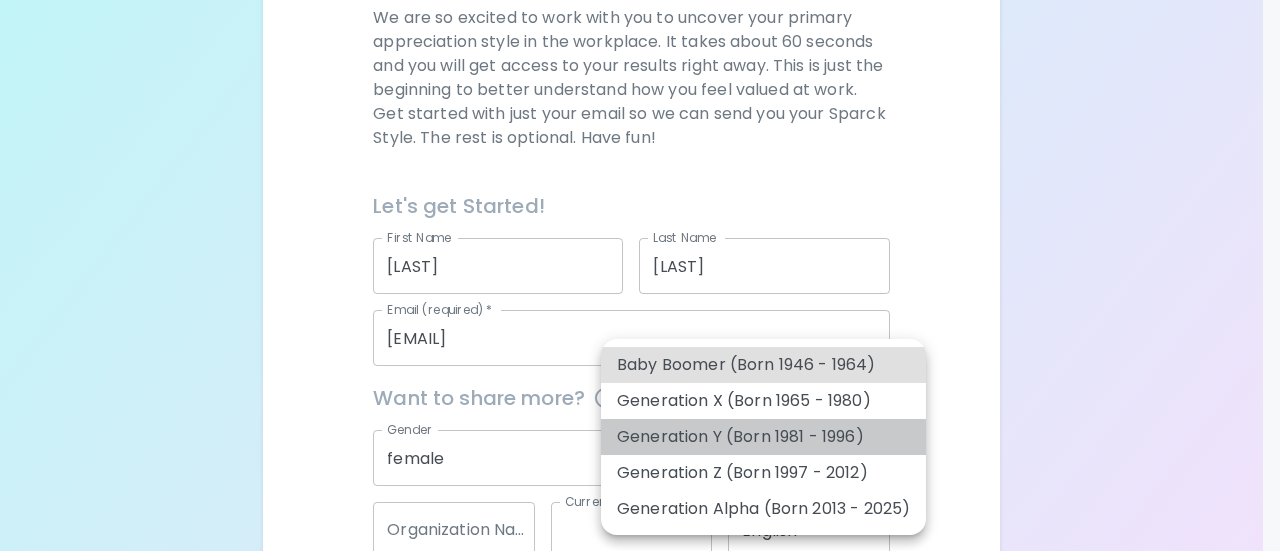 click on "Generation Y (Born 1981 - 1996)" at bounding box center (763, 437) 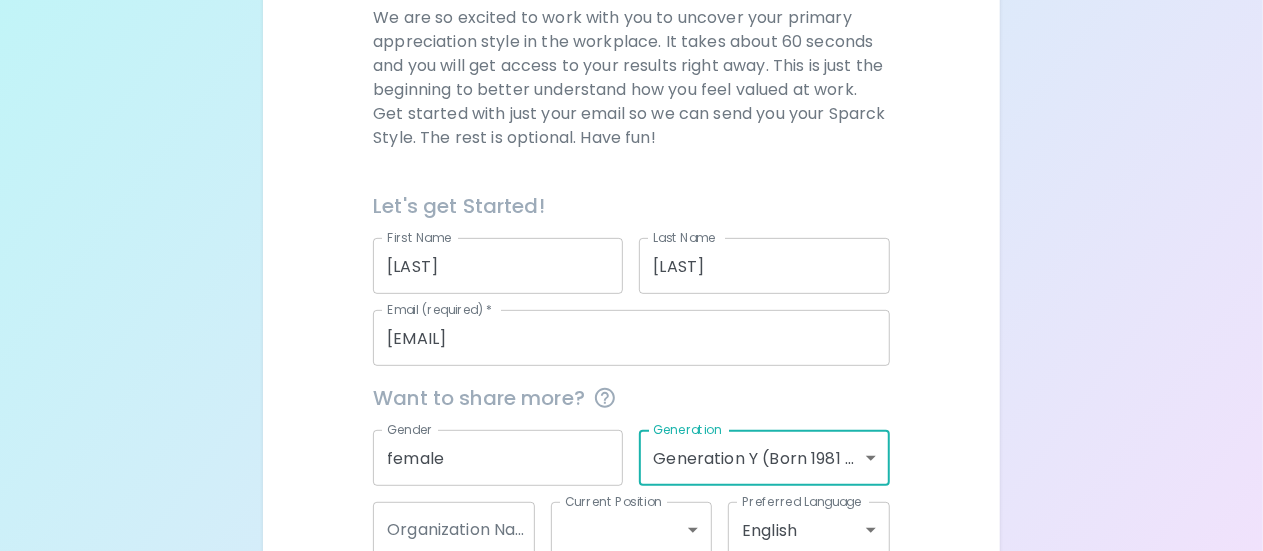 scroll, scrollTop: 425, scrollLeft: 0, axis: vertical 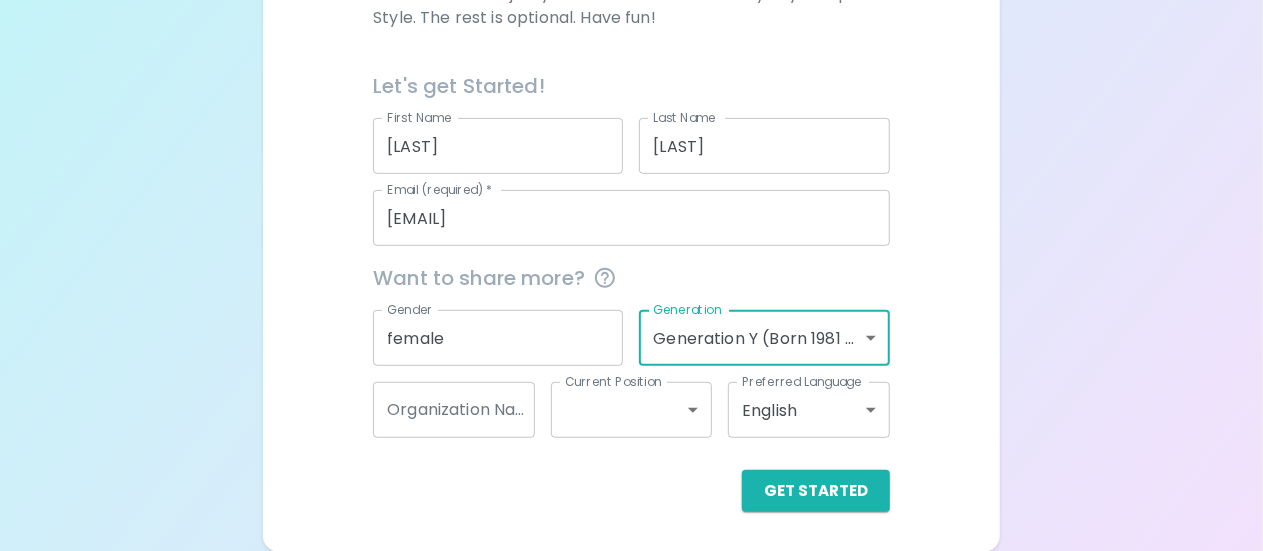 click on "Sparck Appreciation Style Quiz We are so excited to work with you to uncover your primary appreciation style in the workplace. It takes about 60 seconds and you will get access to your results right away. This is just the beginning to better understand how you feel valued at work. Get started with just your email so we can send you your Sparck Style. The rest is optional. Have fun! Let's get Started! First Name [FIRST] First Name Last Name [LAST] Last Name Email (required)   * [EMAIL] Email (required)   * Want to share more? Gender female Gender Generation Generation Y (Born 1981 - 1996) generation_y Generation Organization Name Organization Name Current Position ​ Current Position Preferred Language English en Preferred Language Get Started   English Español العربية‏ Português" at bounding box center (631, 63) 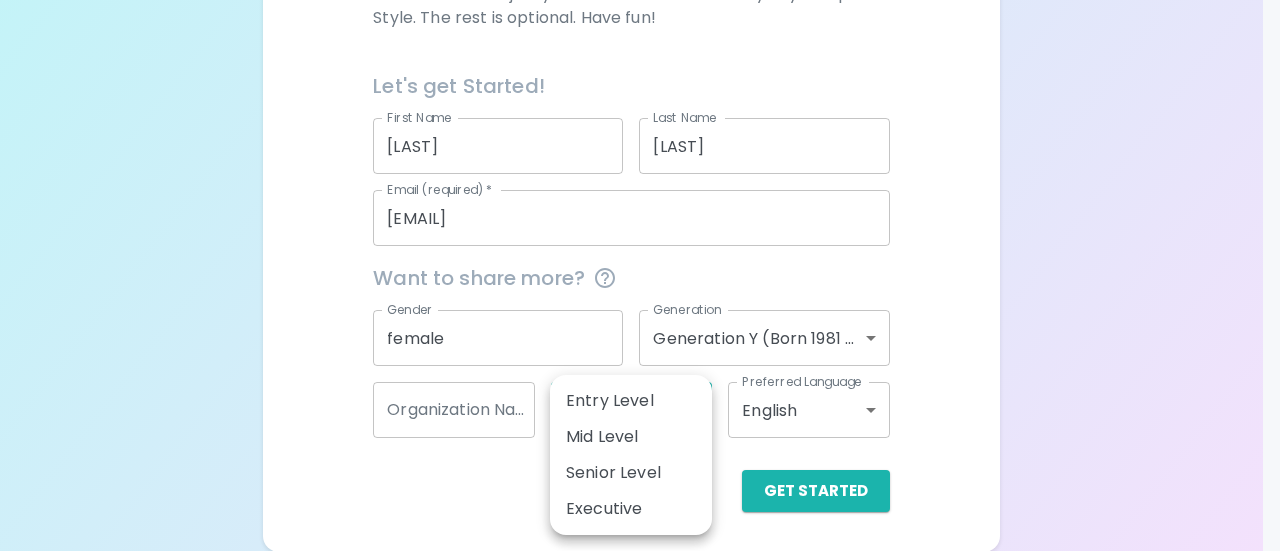 click at bounding box center [640, 275] 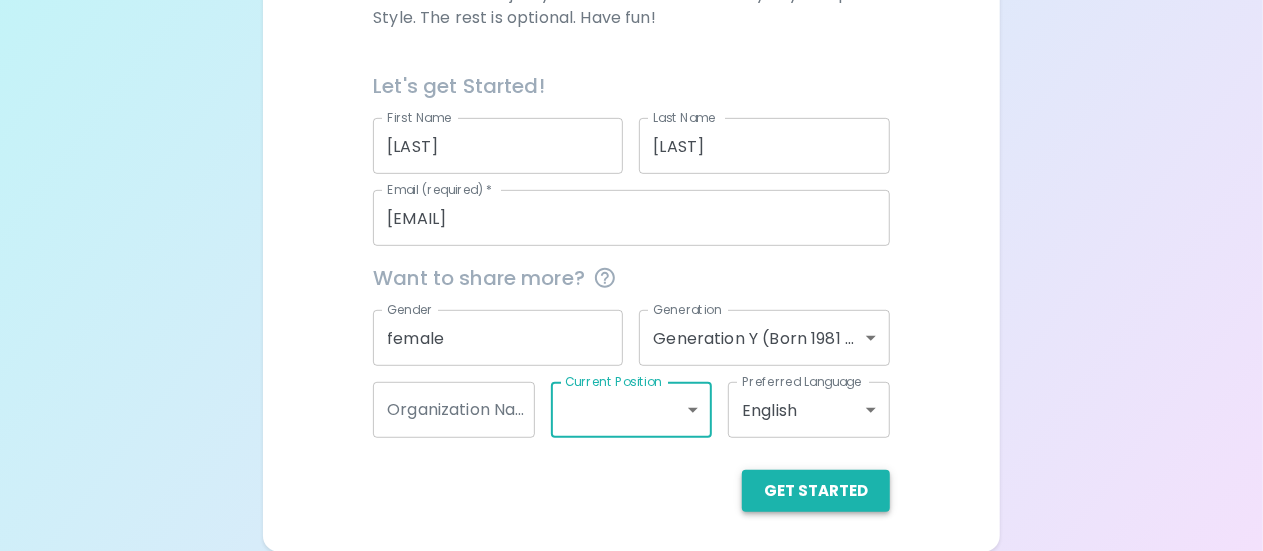 click on "Get Started" at bounding box center [816, 491] 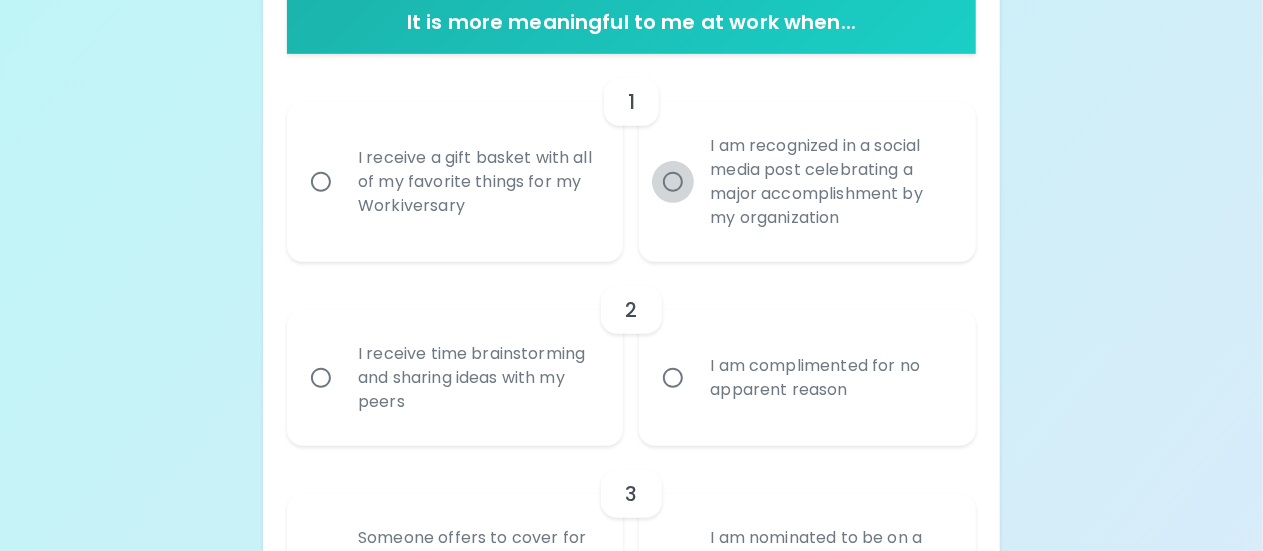 click on "I am recognized in a social media post celebrating a major accomplishment by my organization" at bounding box center [673, 182] 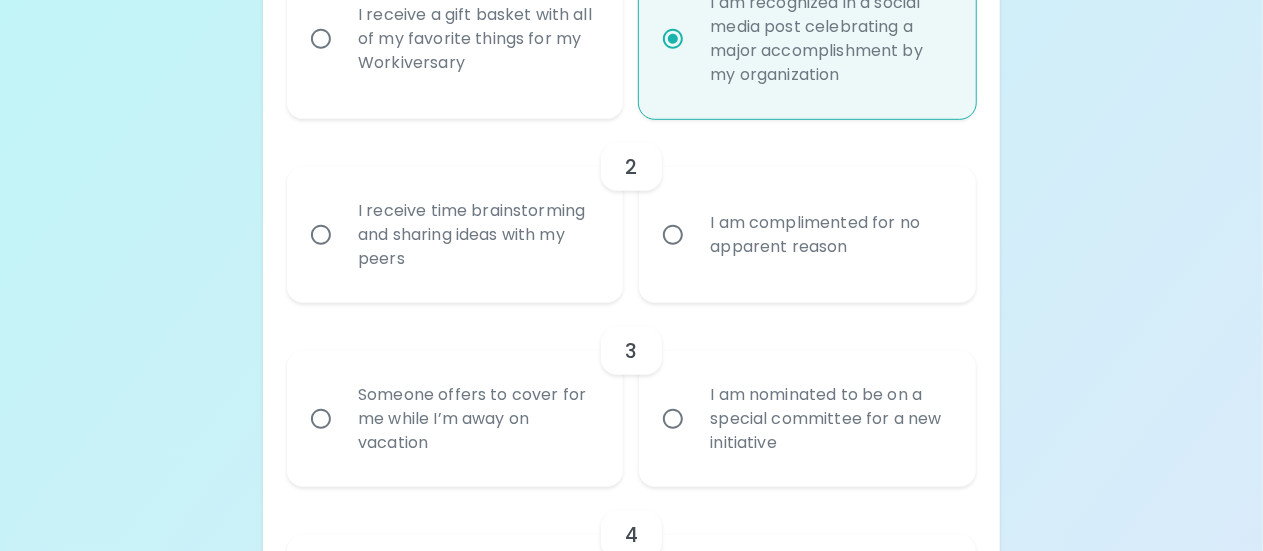 scroll, scrollTop: 575, scrollLeft: 0, axis: vertical 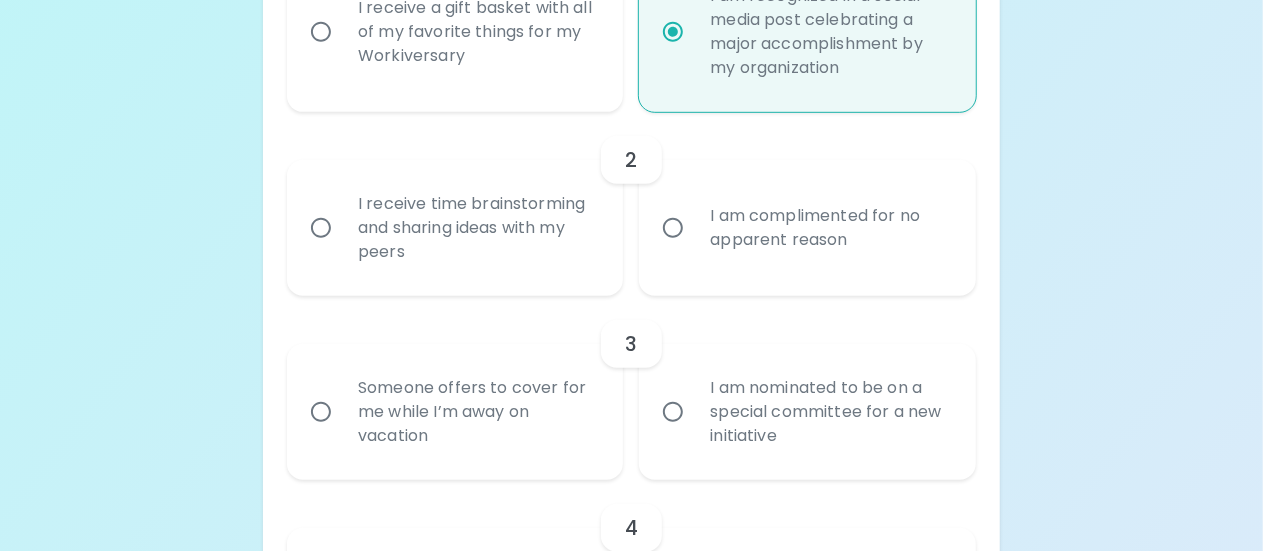 click on "I receive time brainstorming and sharing ideas with my peers" at bounding box center [321, 228] 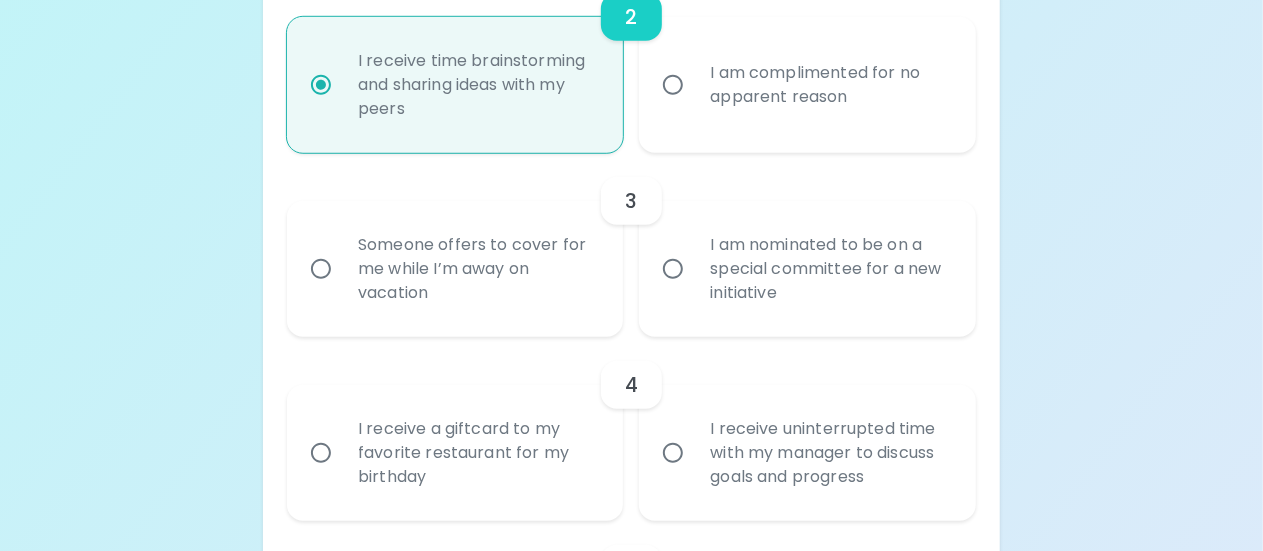 scroll, scrollTop: 735, scrollLeft: 0, axis: vertical 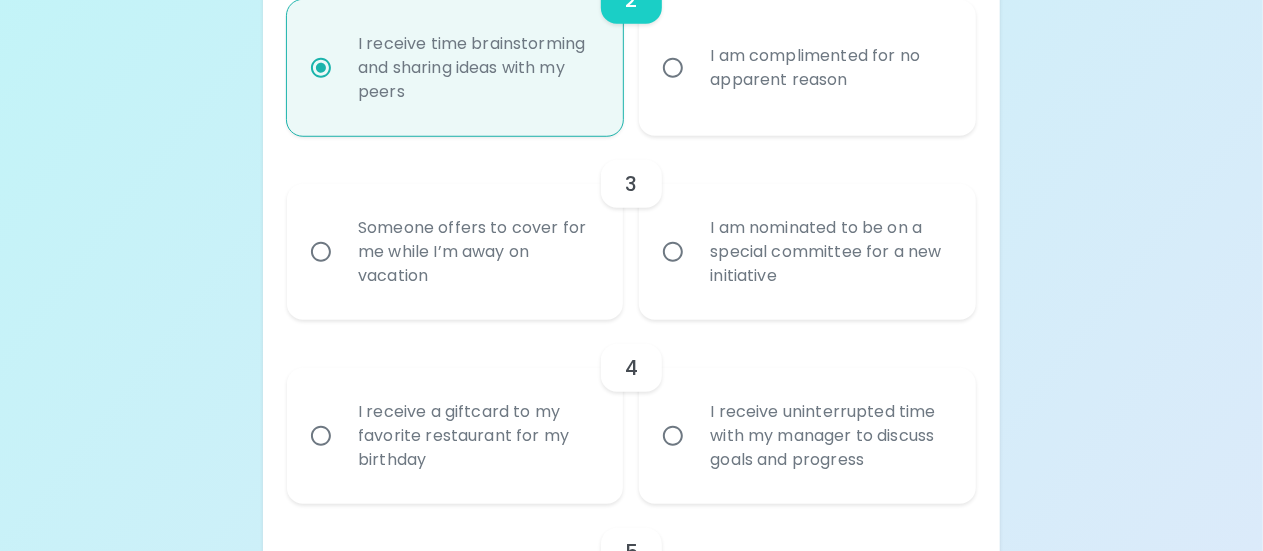click on "I am nominated to be on a special committee for a new initiative" at bounding box center [829, 252] 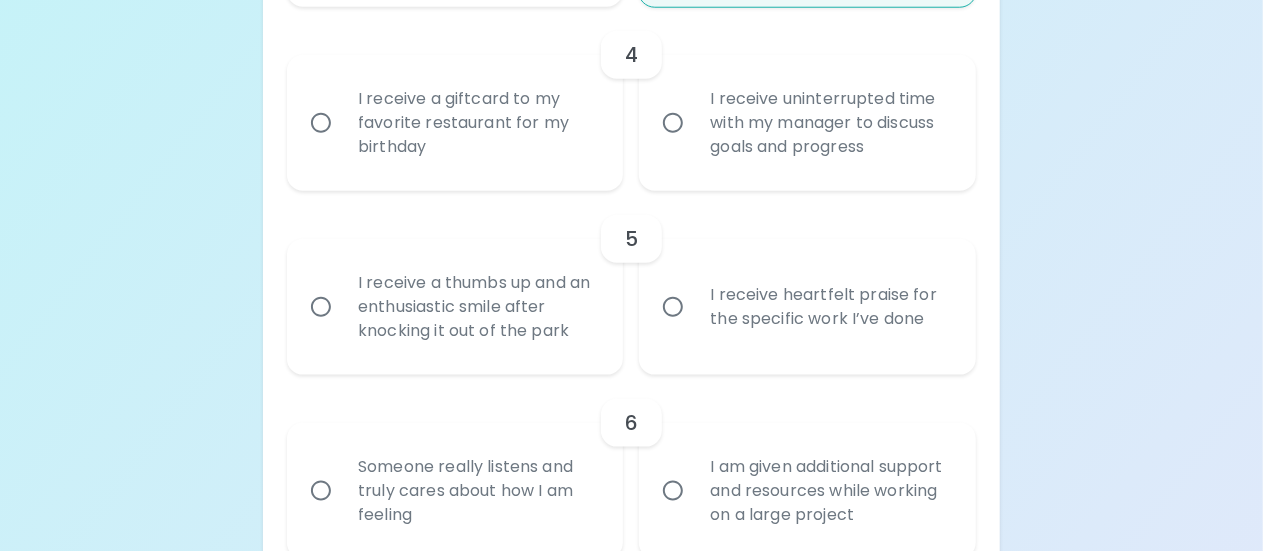 scroll, scrollTop: 1055, scrollLeft: 0, axis: vertical 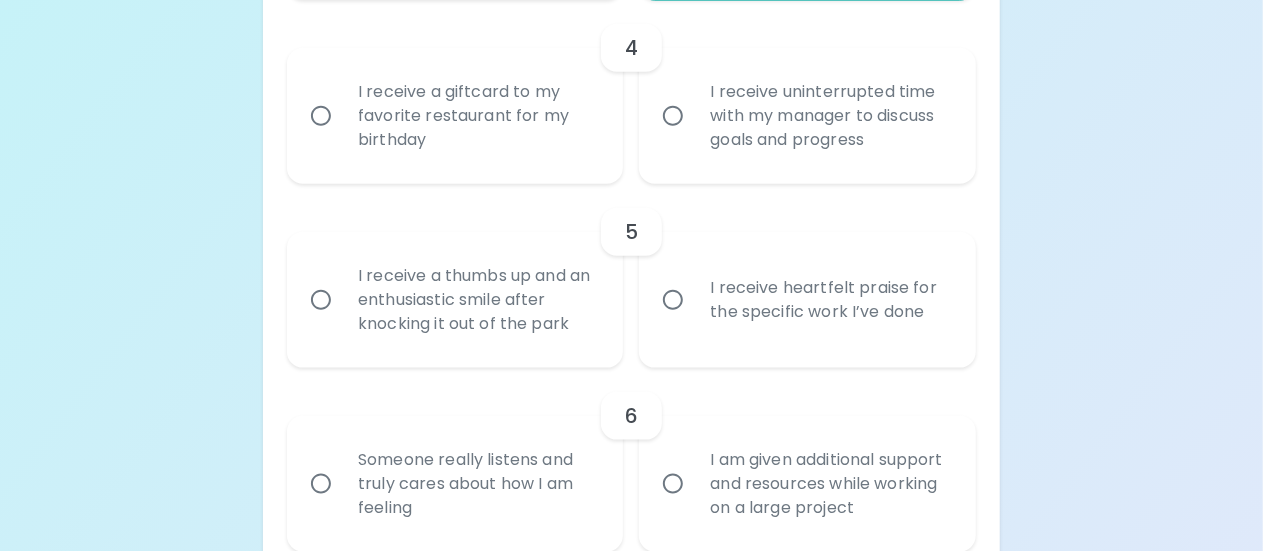 click on "I receive a giftcard to my favorite restaurant for my birthday" at bounding box center (477, 116) 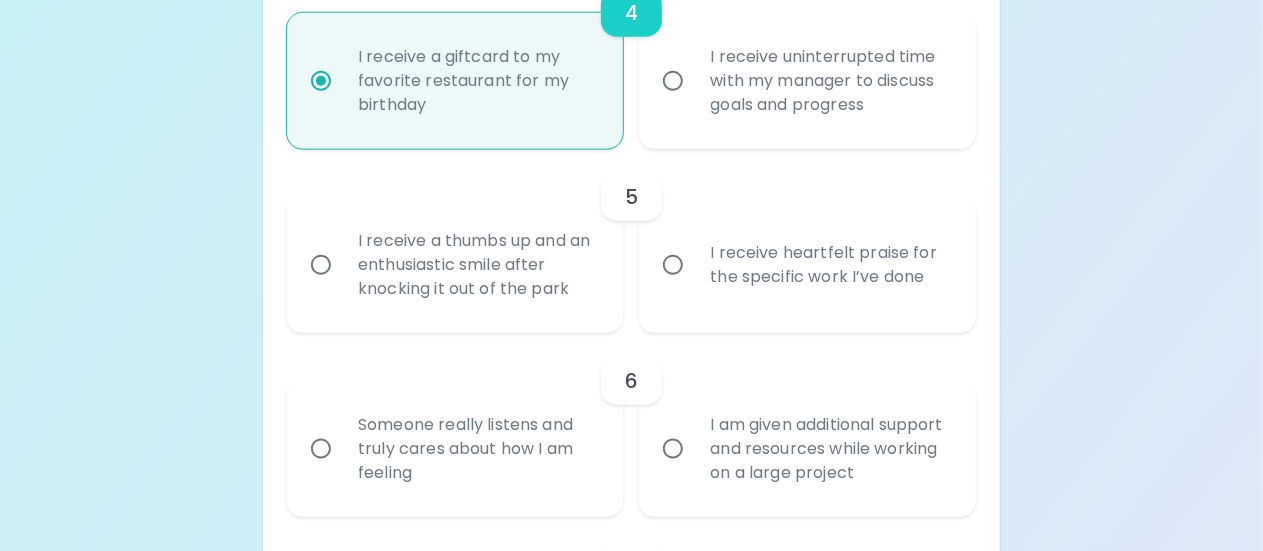 scroll, scrollTop: 1215, scrollLeft: 0, axis: vertical 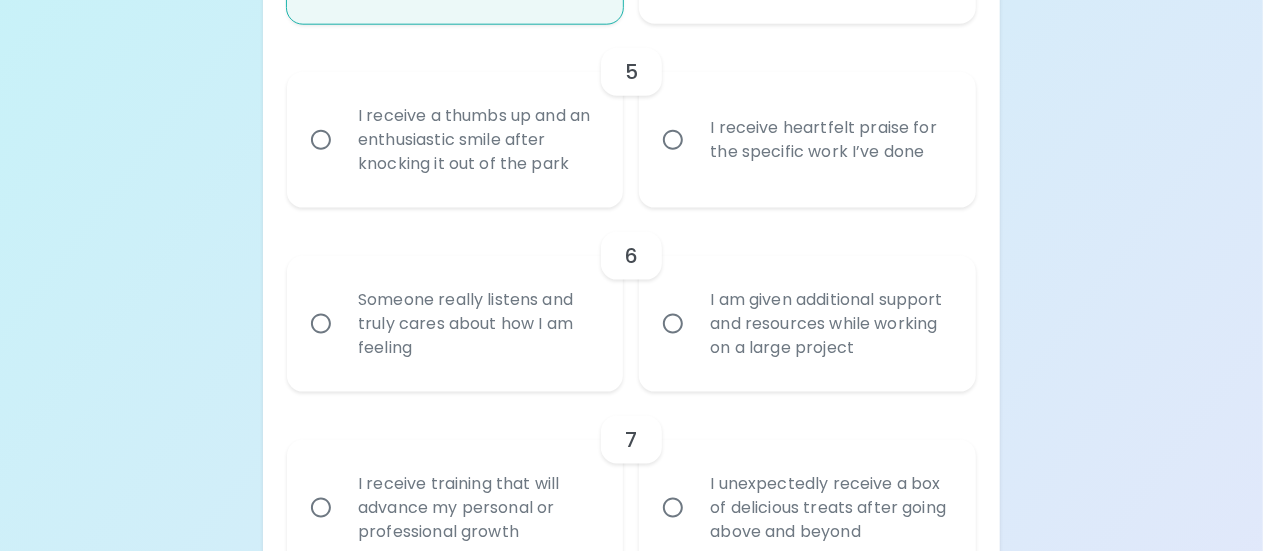 radio on "true" 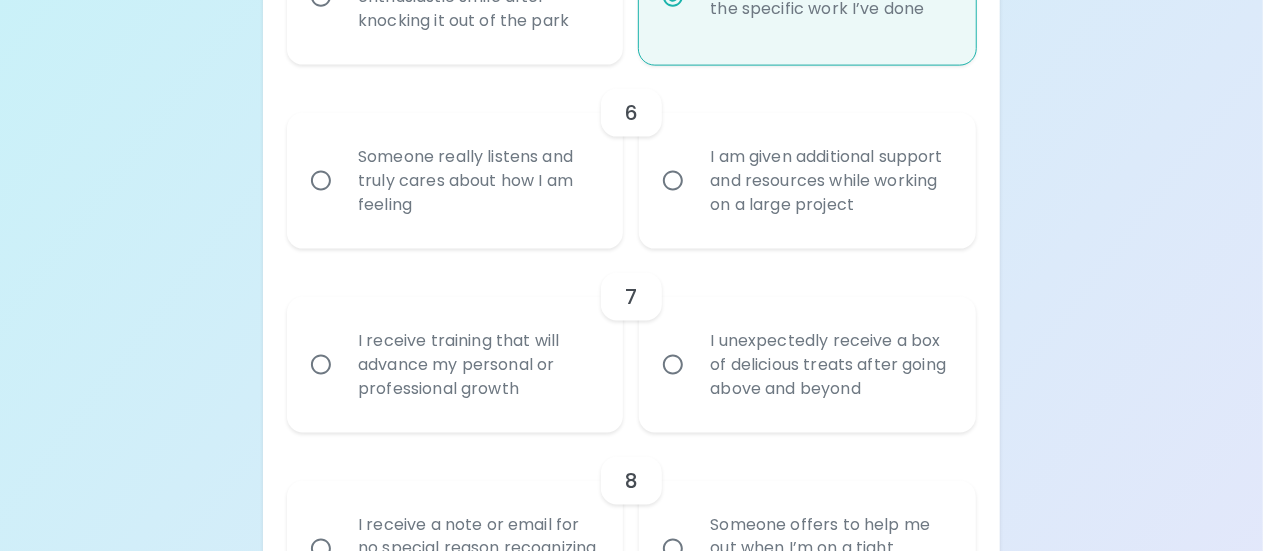 scroll, scrollTop: 1375, scrollLeft: 0, axis: vertical 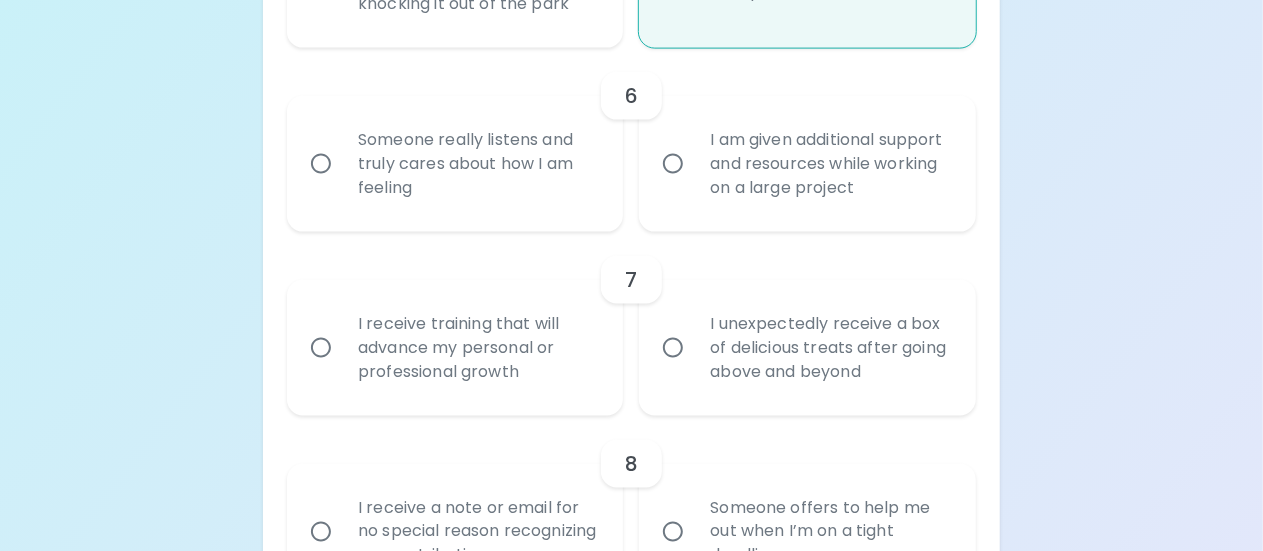 radio on "true" 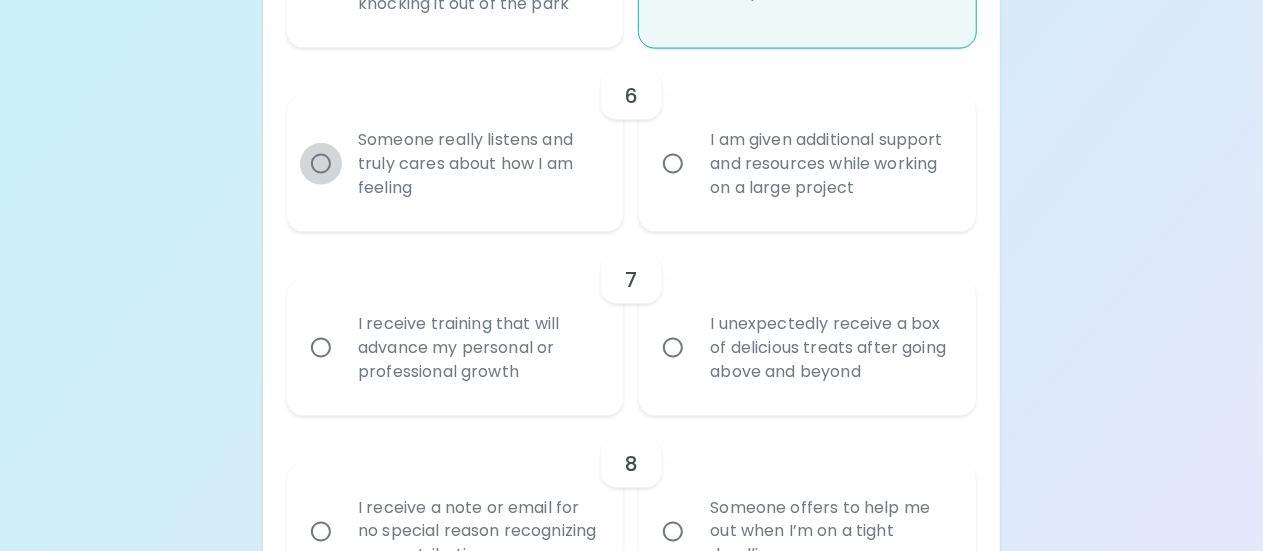 click on "Someone really listens and truly cares about how I am feeling" at bounding box center [321, 164] 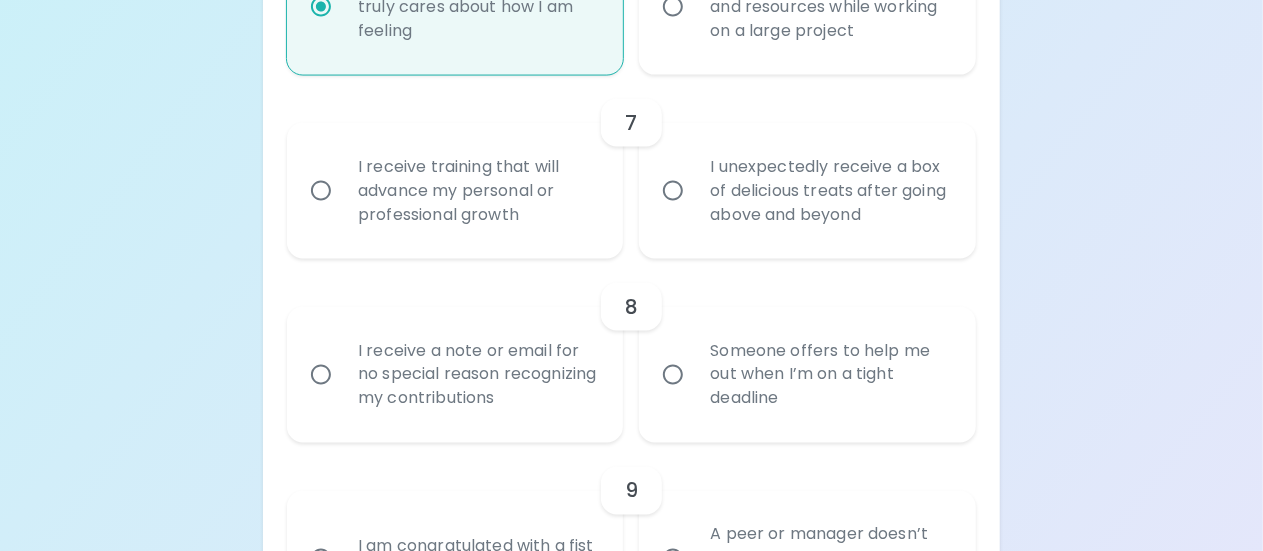 scroll, scrollTop: 1535, scrollLeft: 0, axis: vertical 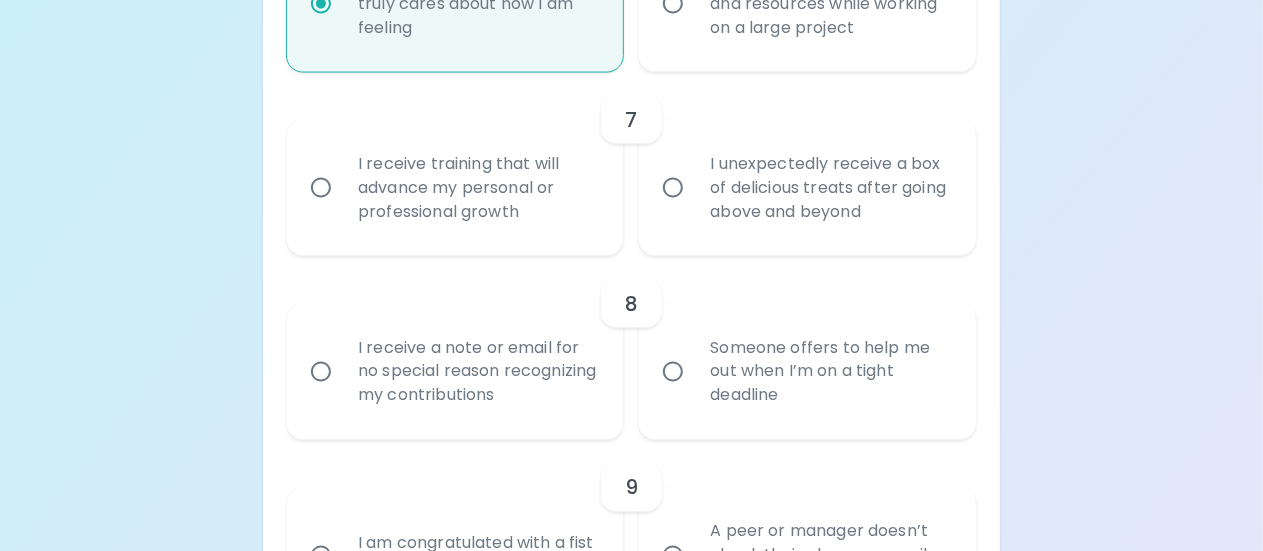radio on "true" 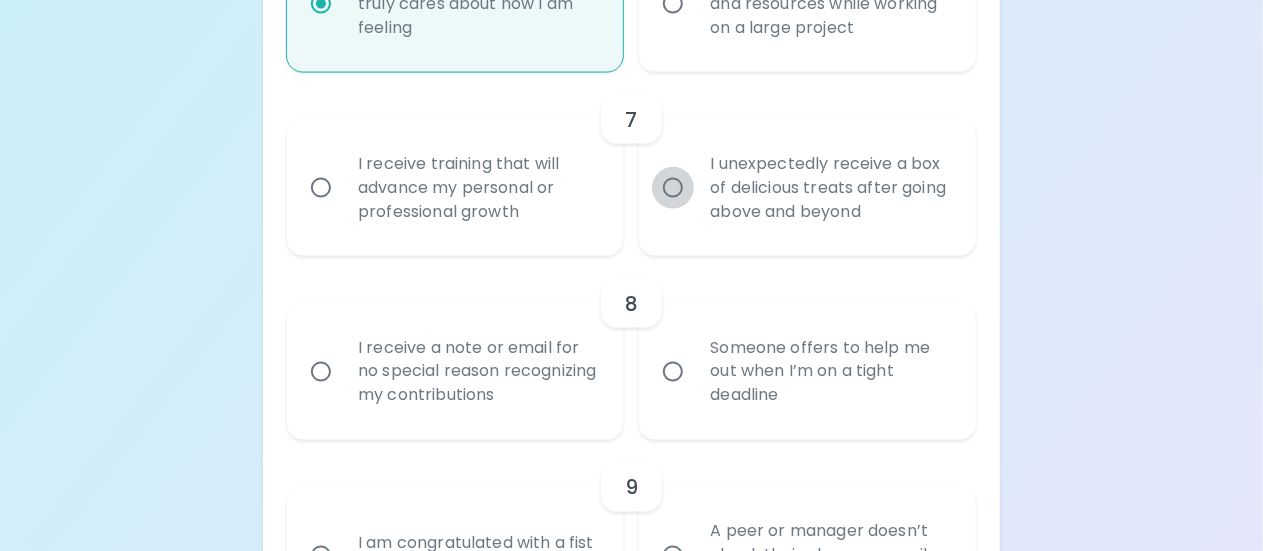 click on "I unexpectedly receive a box of delicious treats after going above and beyond" at bounding box center (673, 188) 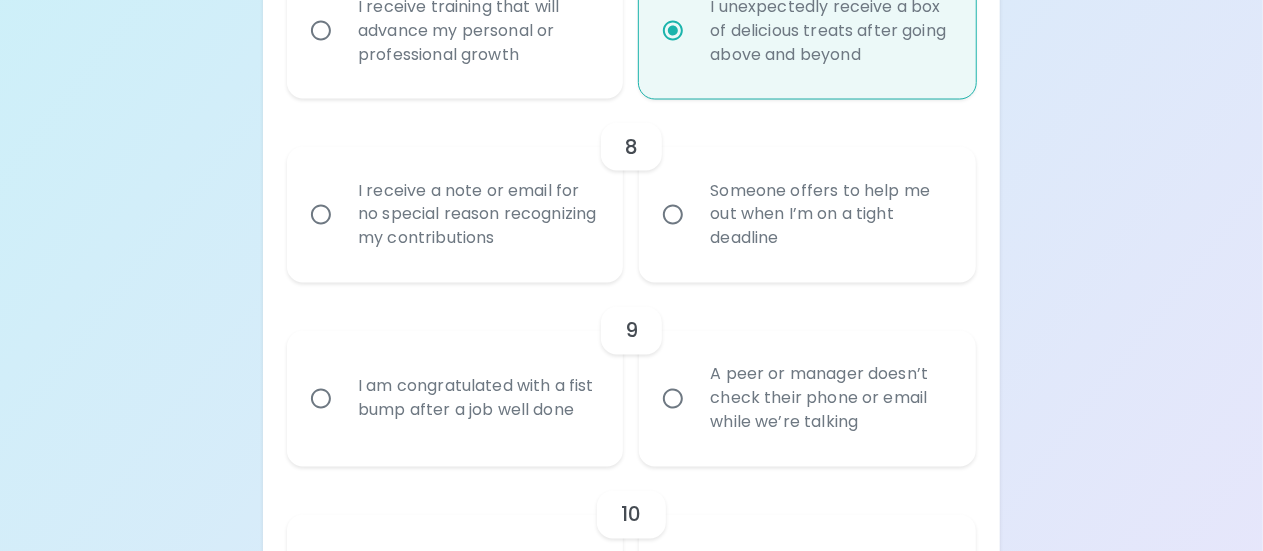 scroll, scrollTop: 1695, scrollLeft: 0, axis: vertical 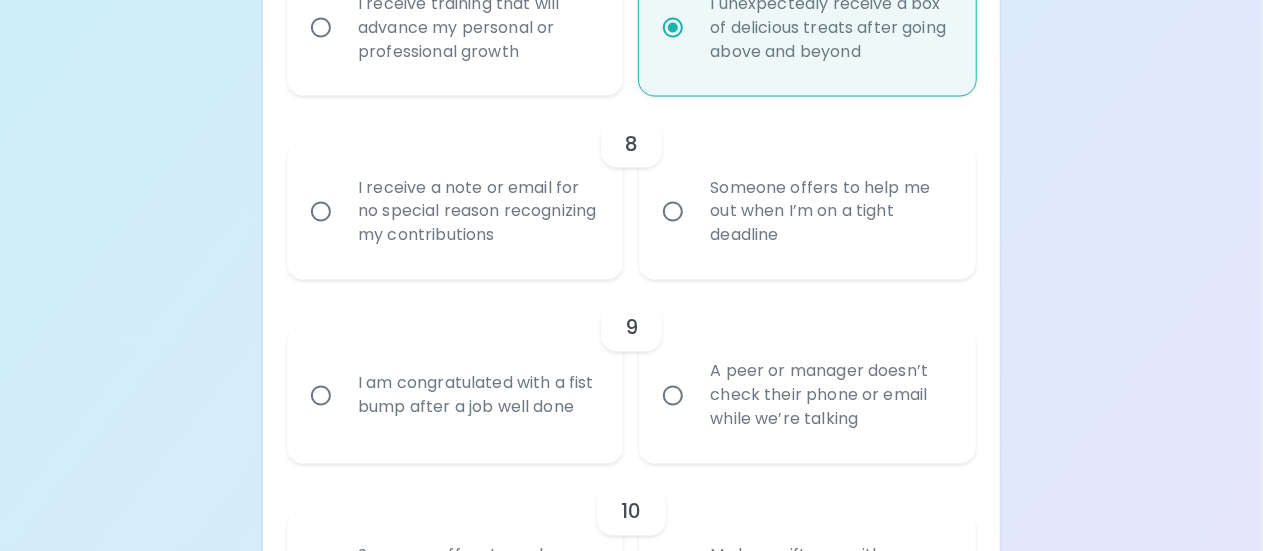 radio on "true" 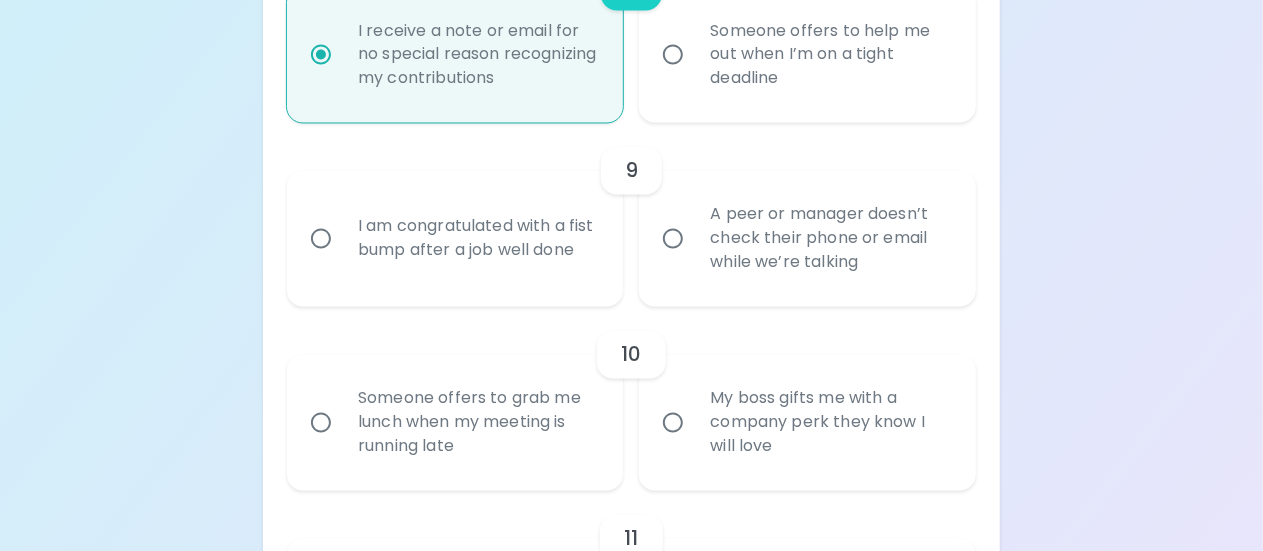 scroll, scrollTop: 1855, scrollLeft: 0, axis: vertical 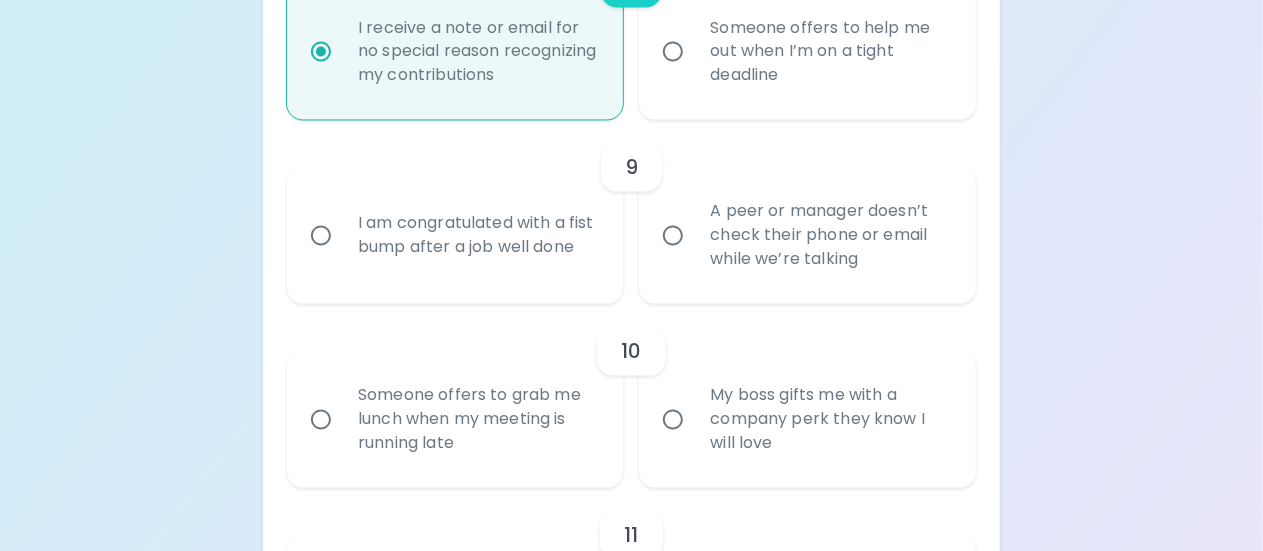 radio on "true" 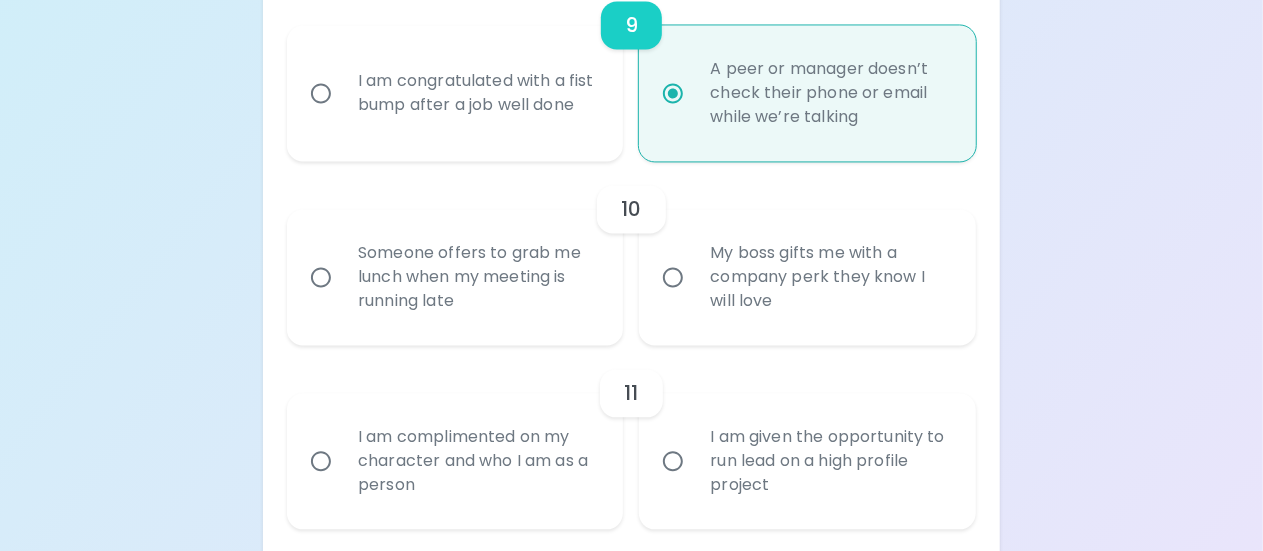 scroll, scrollTop: 2015, scrollLeft: 0, axis: vertical 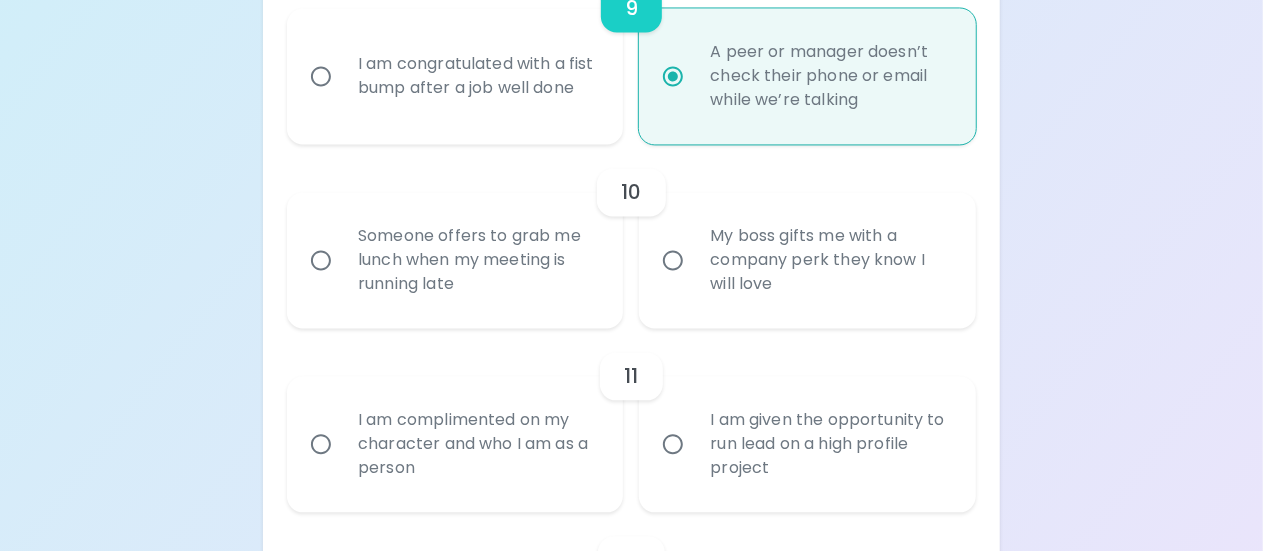 radio on "true" 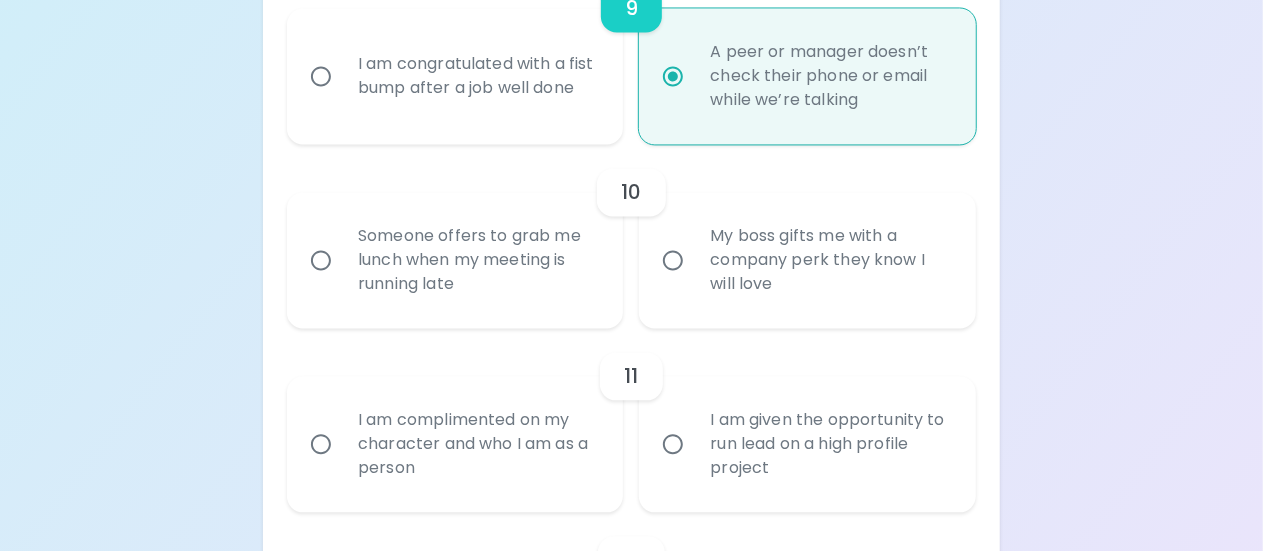 radio on "false" 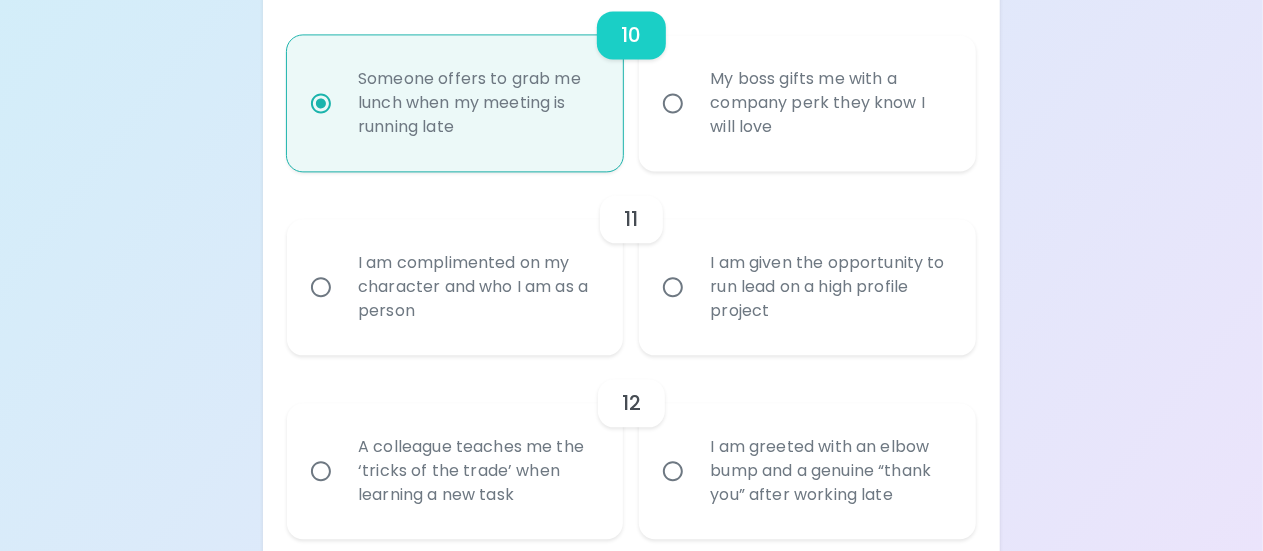 scroll, scrollTop: 2175, scrollLeft: 0, axis: vertical 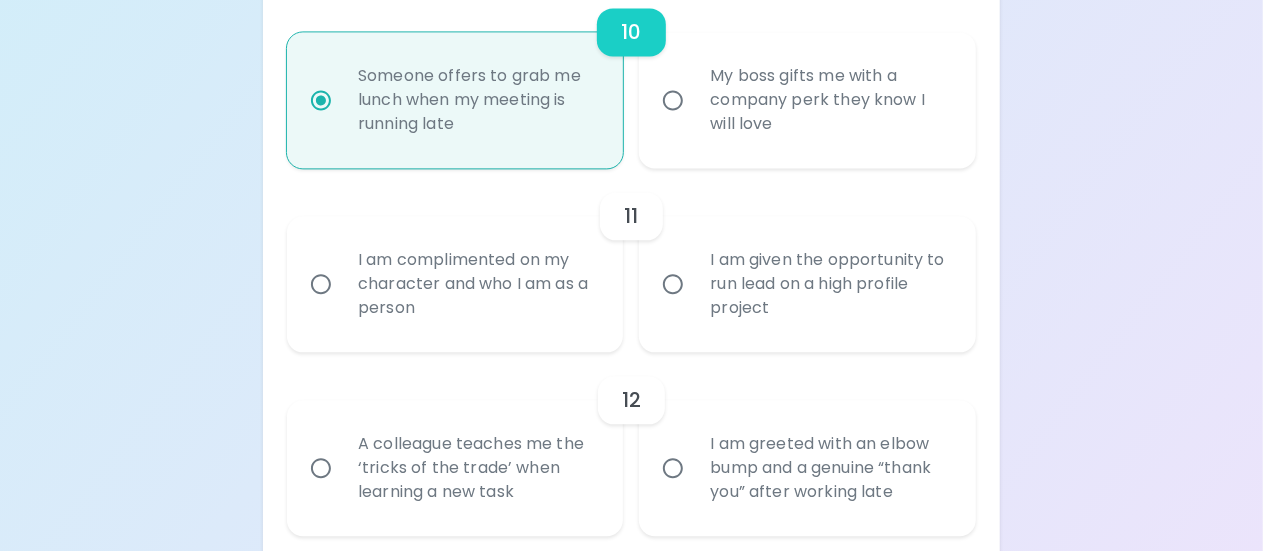 radio on "true" 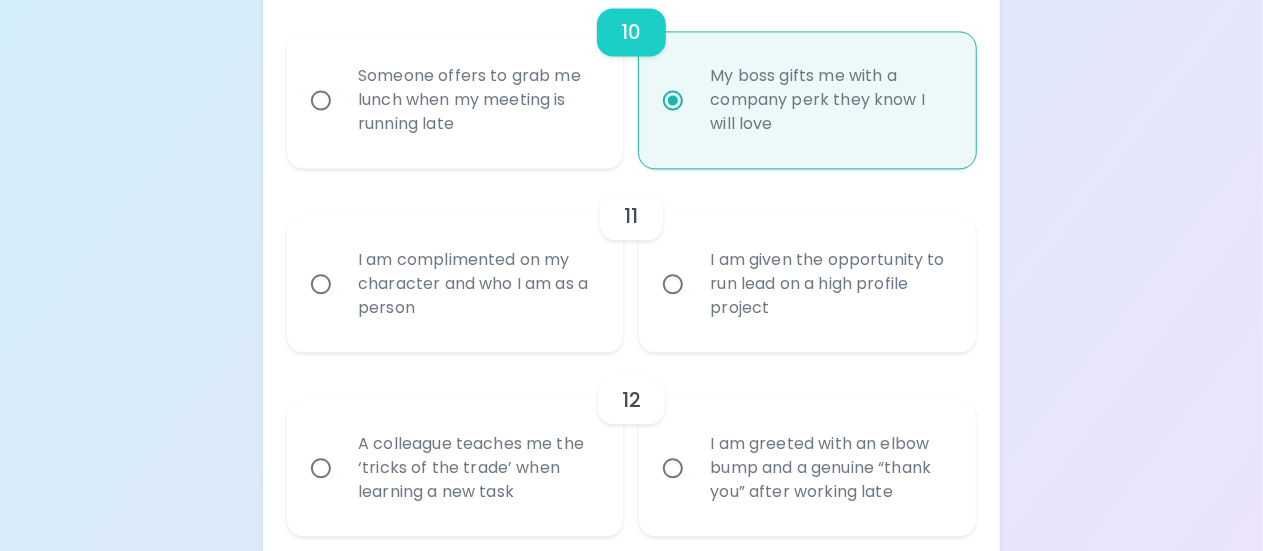 radio on "true" 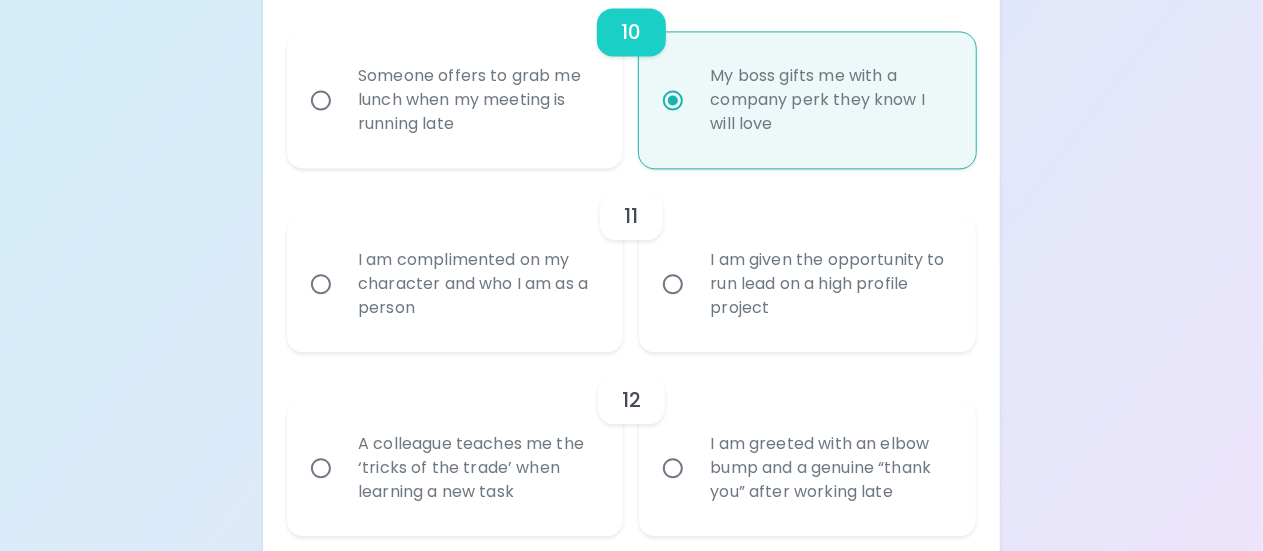 radio on "false" 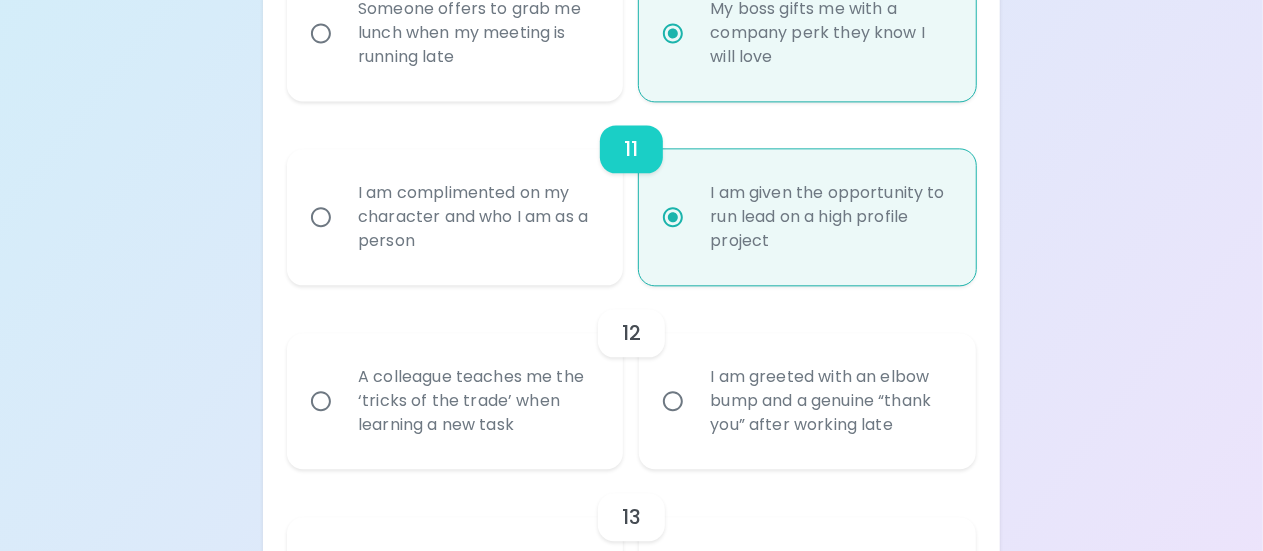 scroll, scrollTop: 2335, scrollLeft: 0, axis: vertical 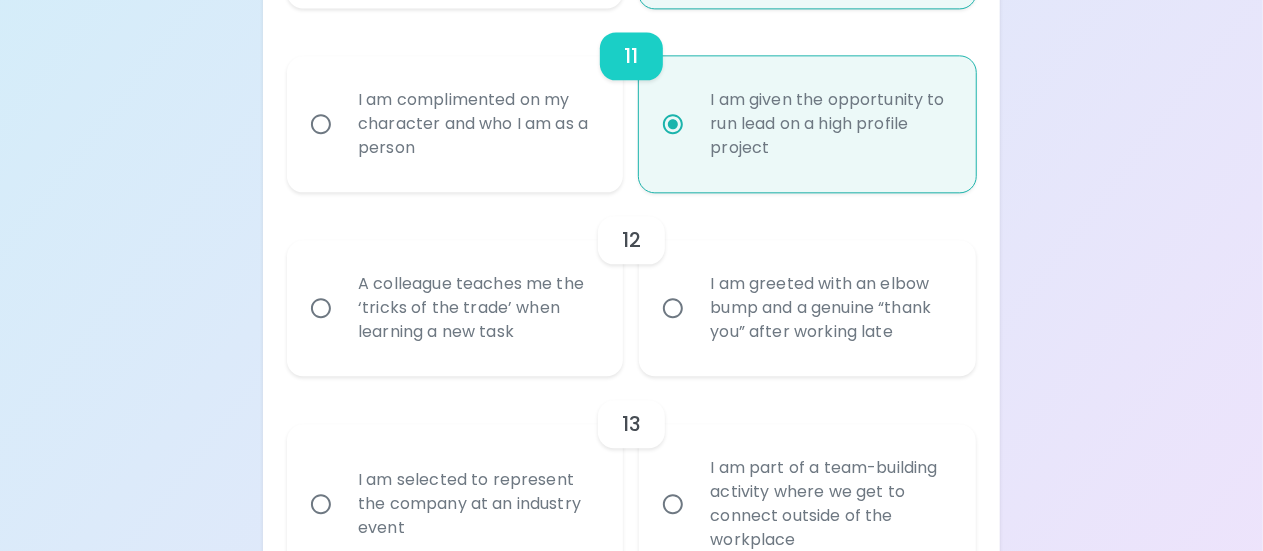 click on "A colleague teaches me the ‘tricks of the trade’ when learning a new task" at bounding box center (477, 308) 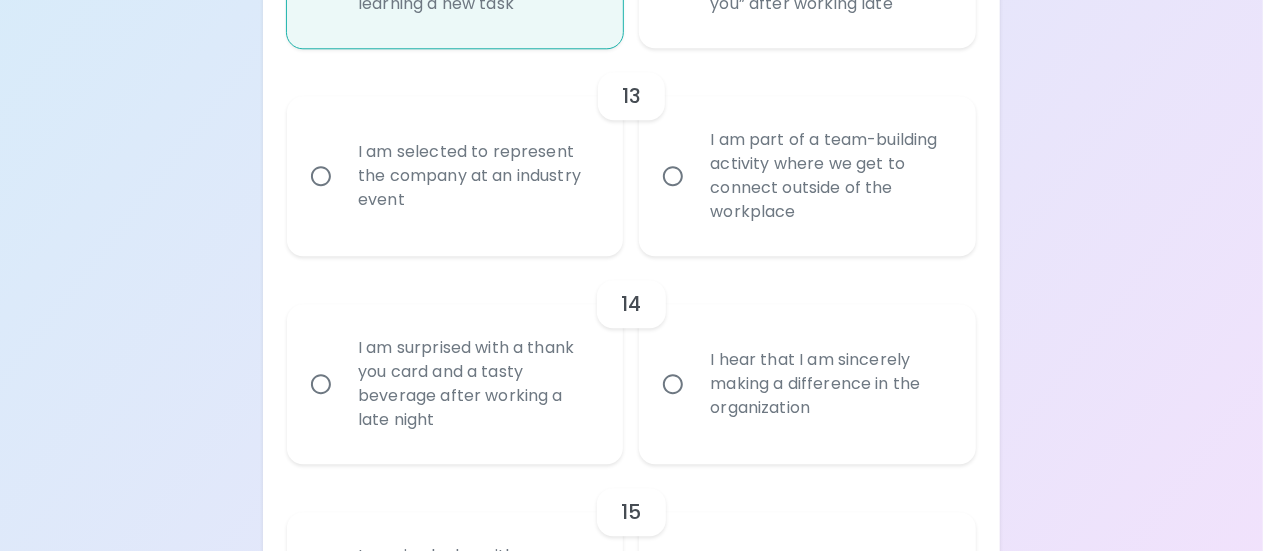 scroll, scrollTop: 2664, scrollLeft: 0, axis: vertical 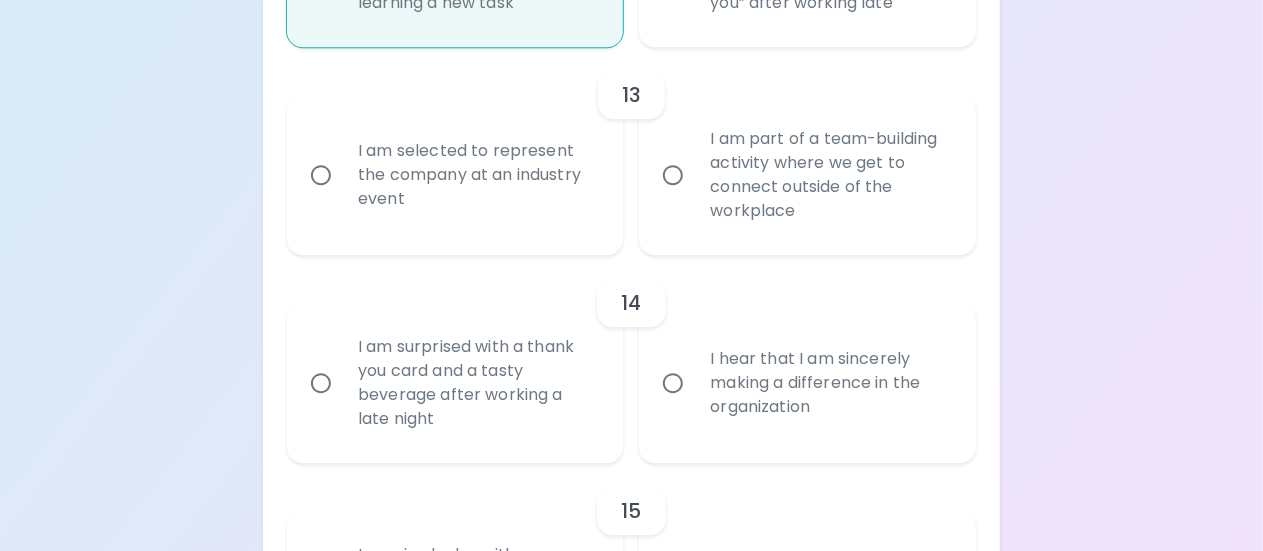 click on "I am selected to represent the company at an industry event" at bounding box center [477, 175] 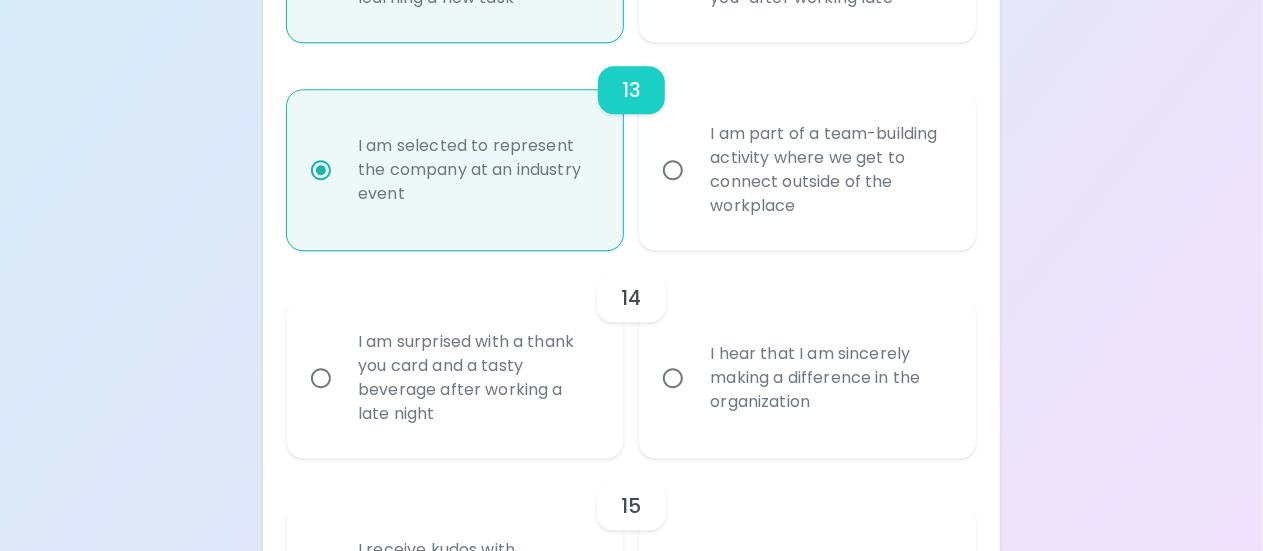 scroll, scrollTop: 2824, scrollLeft: 0, axis: vertical 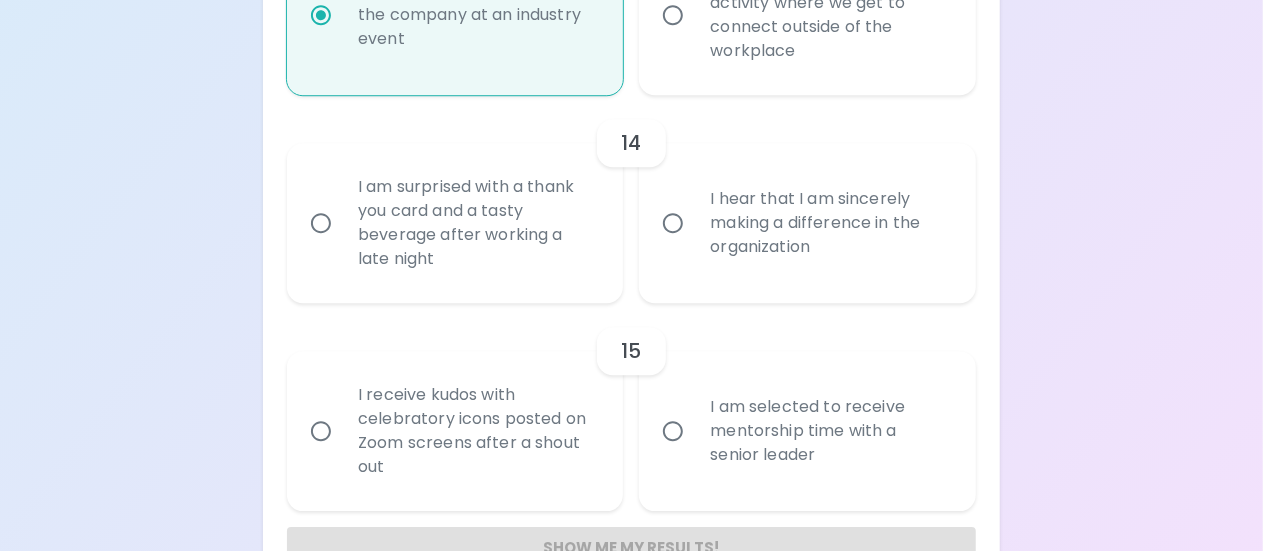 click on "I am surprised with a thank you card and a tasty beverage after working a late night" at bounding box center [477, 223] 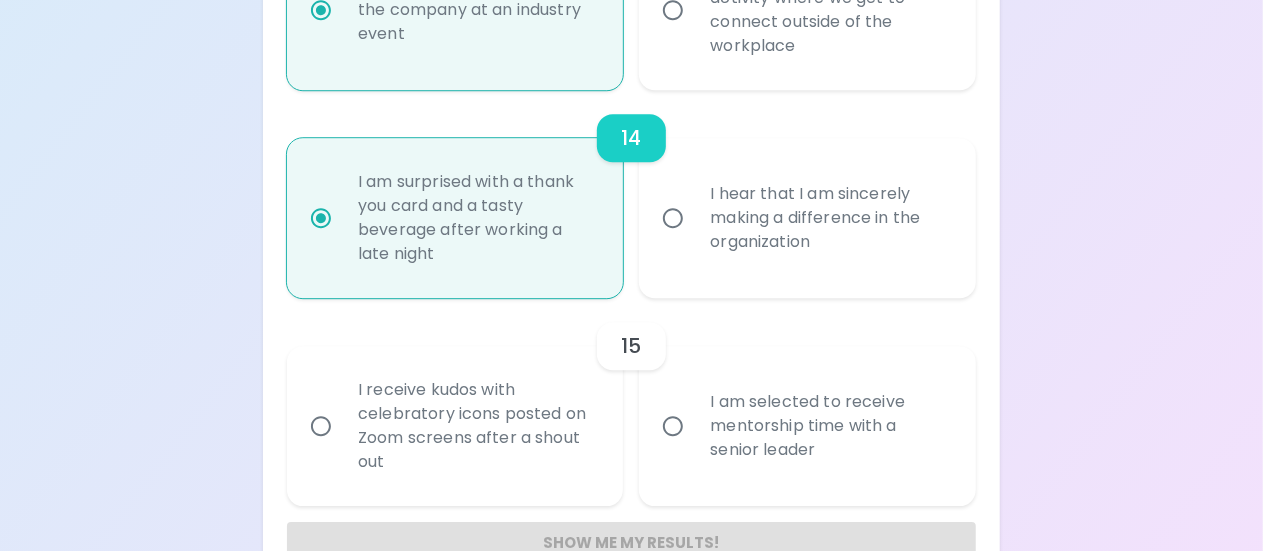 scroll, scrollTop: 2881, scrollLeft: 0, axis: vertical 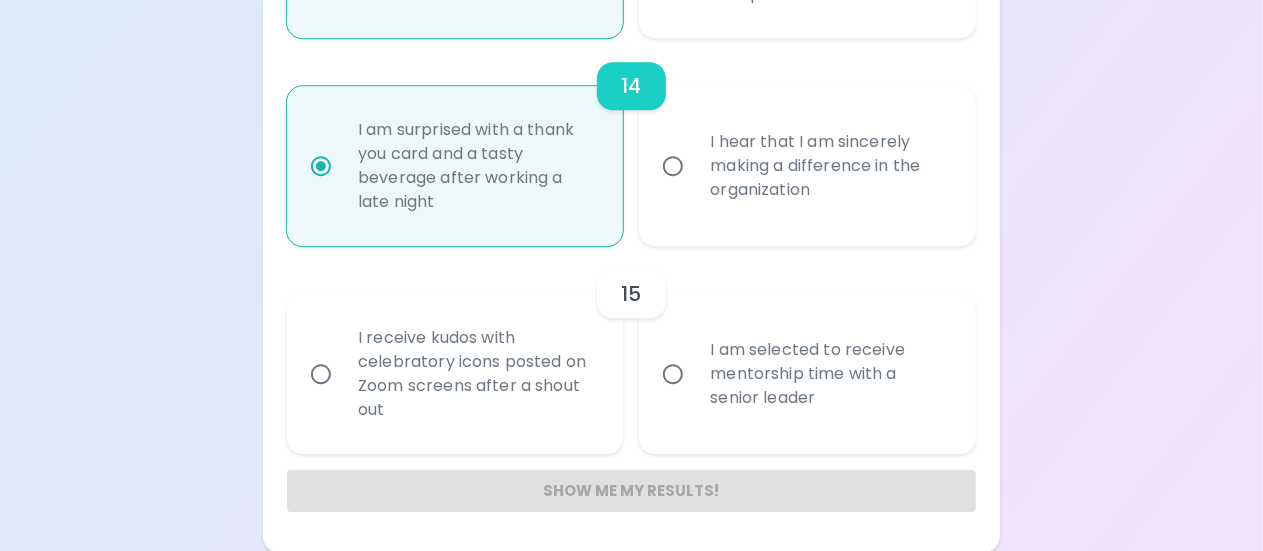 click on "I am selected to receive mentorship time with a senior leader" at bounding box center [673, 374] 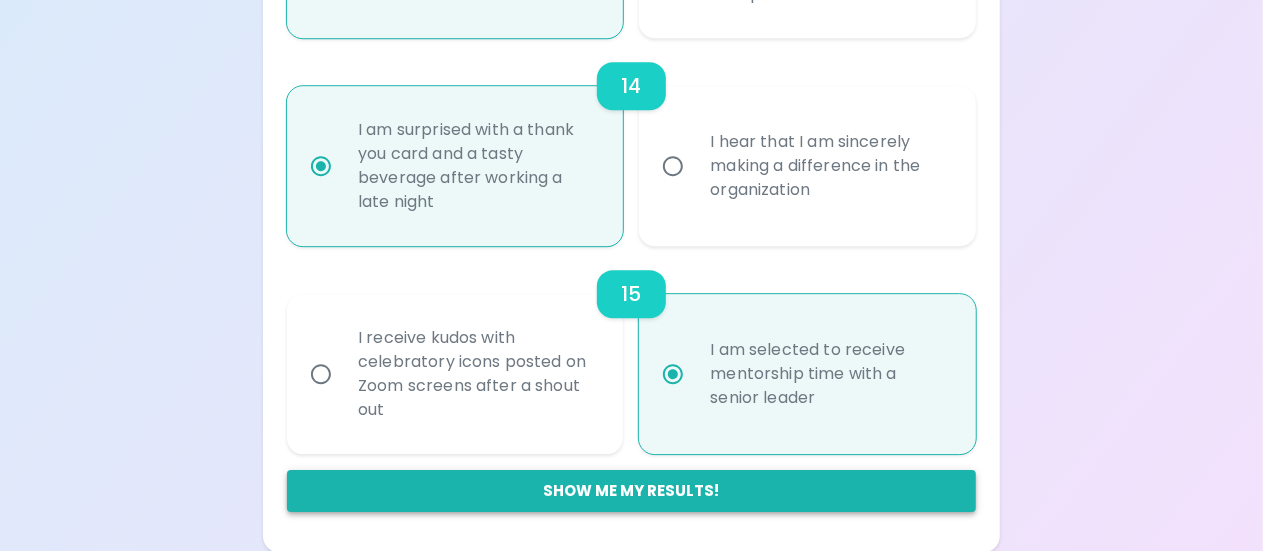 click on "Show me my results!" at bounding box center (631, 491) 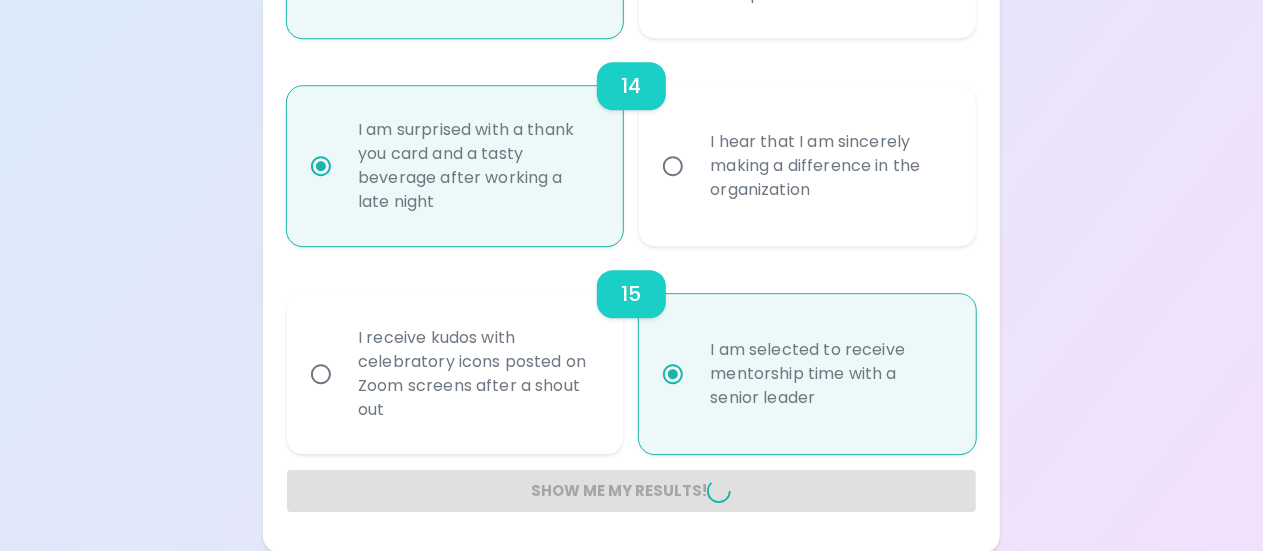radio on "false" 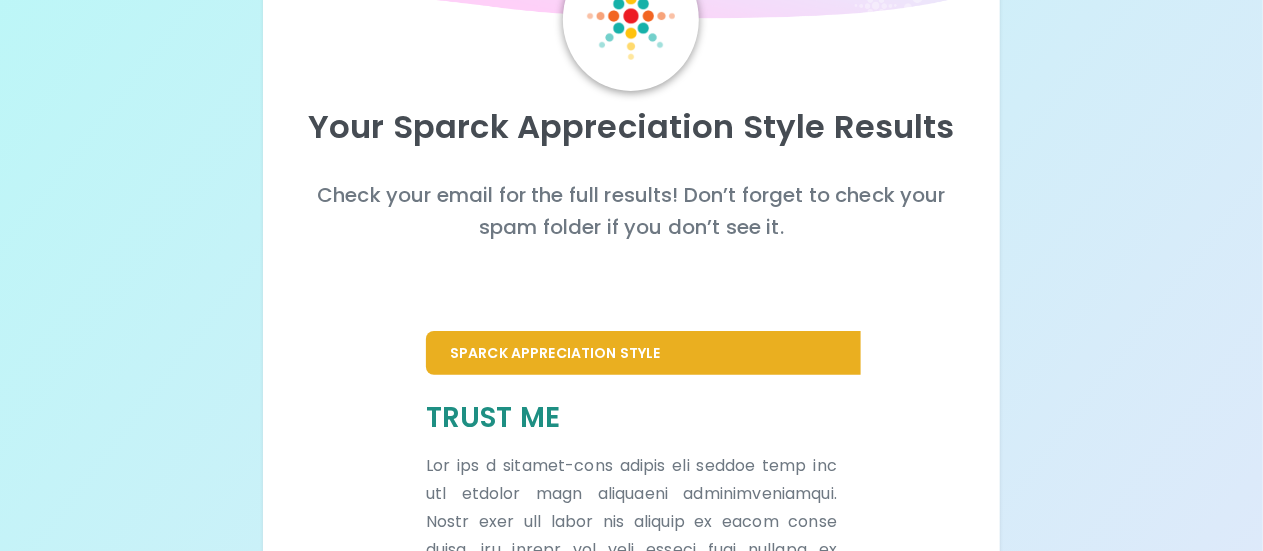 scroll, scrollTop: 134, scrollLeft: 0, axis: vertical 